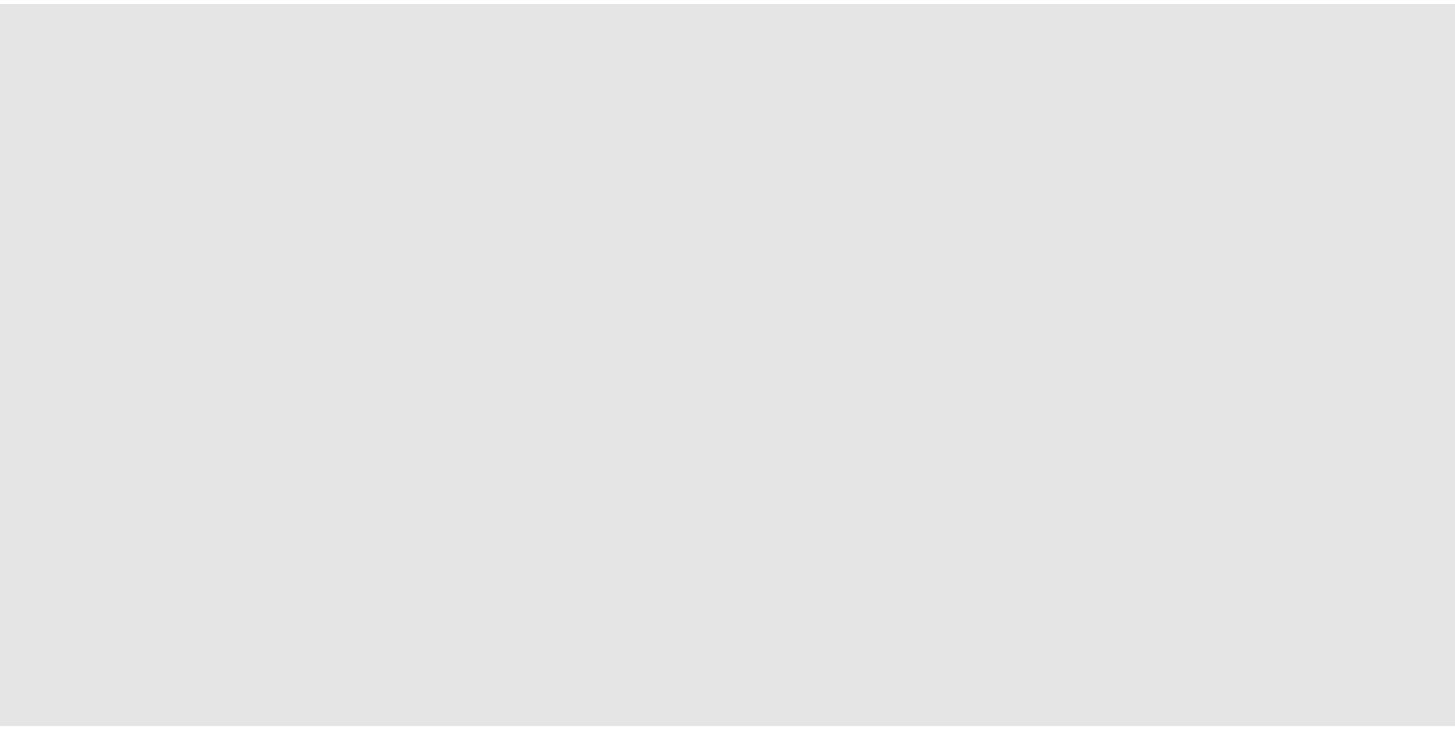 scroll, scrollTop: 0, scrollLeft: 0, axis: both 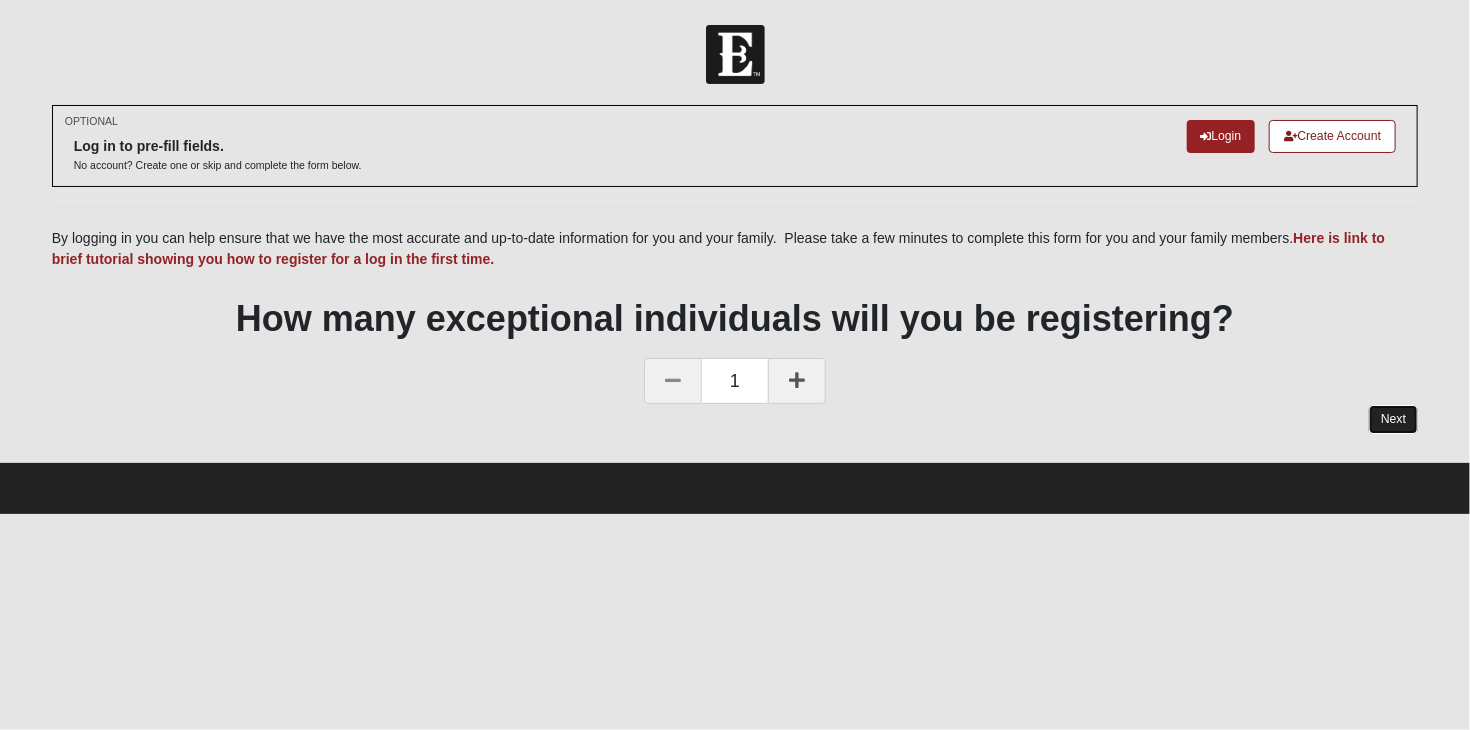 click on "Next" at bounding box center [1393, 419] 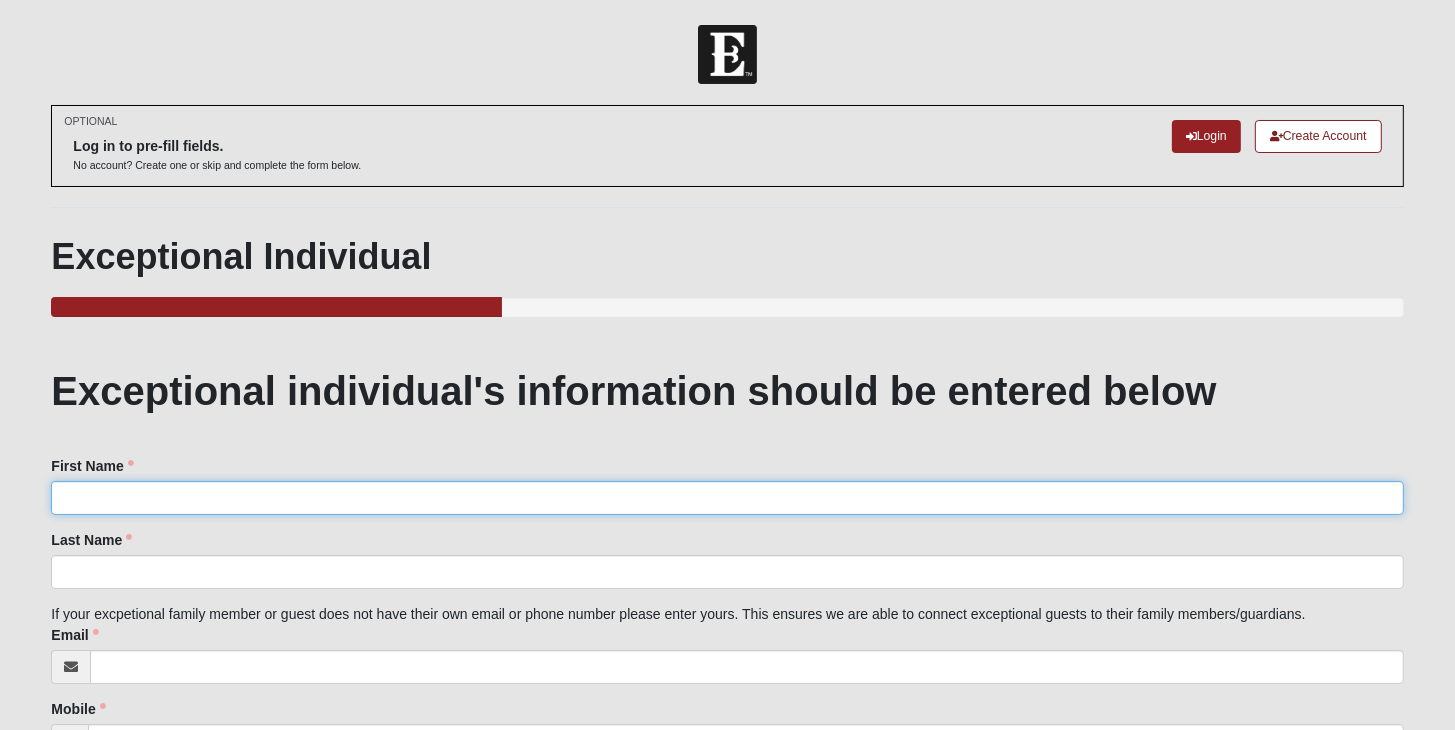 click on "First Name" at bounding box center (727, 498) 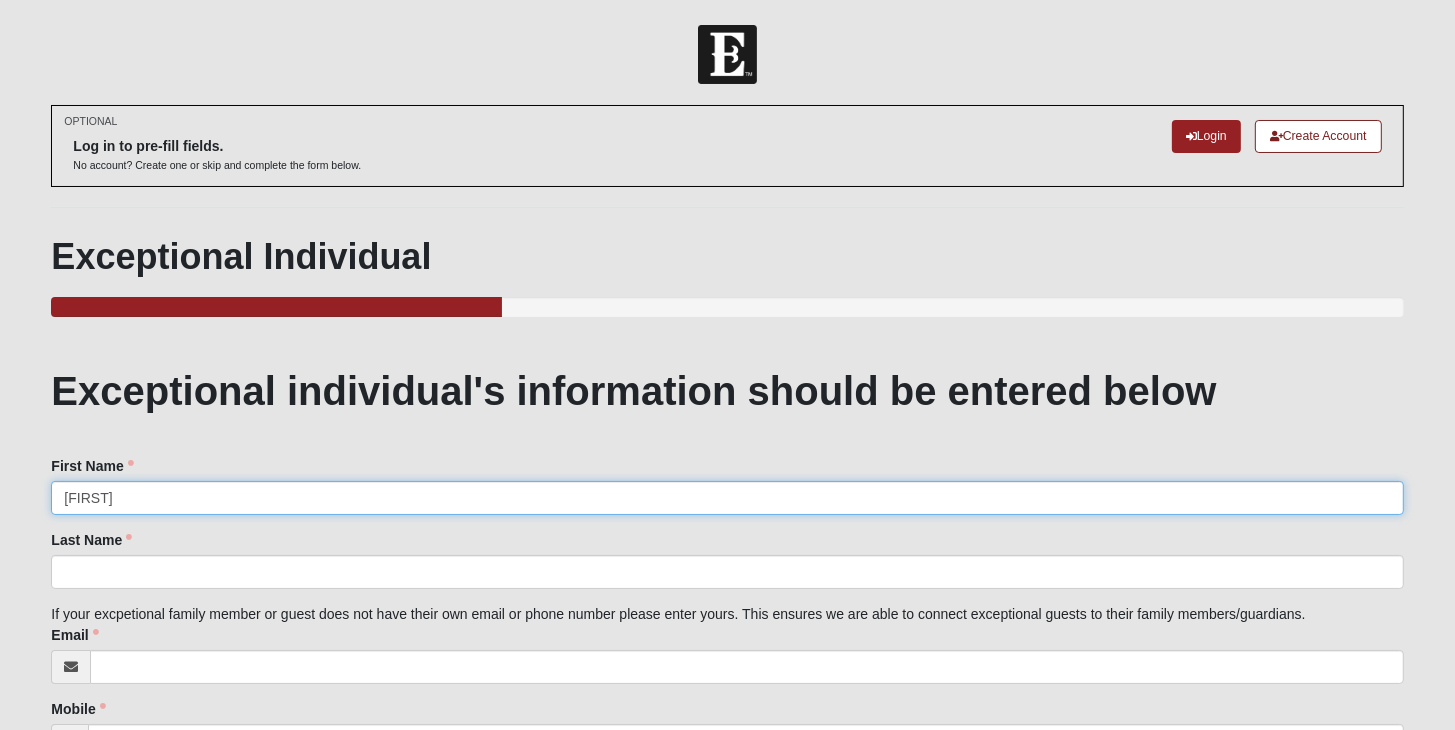 type on "[FIRST]" 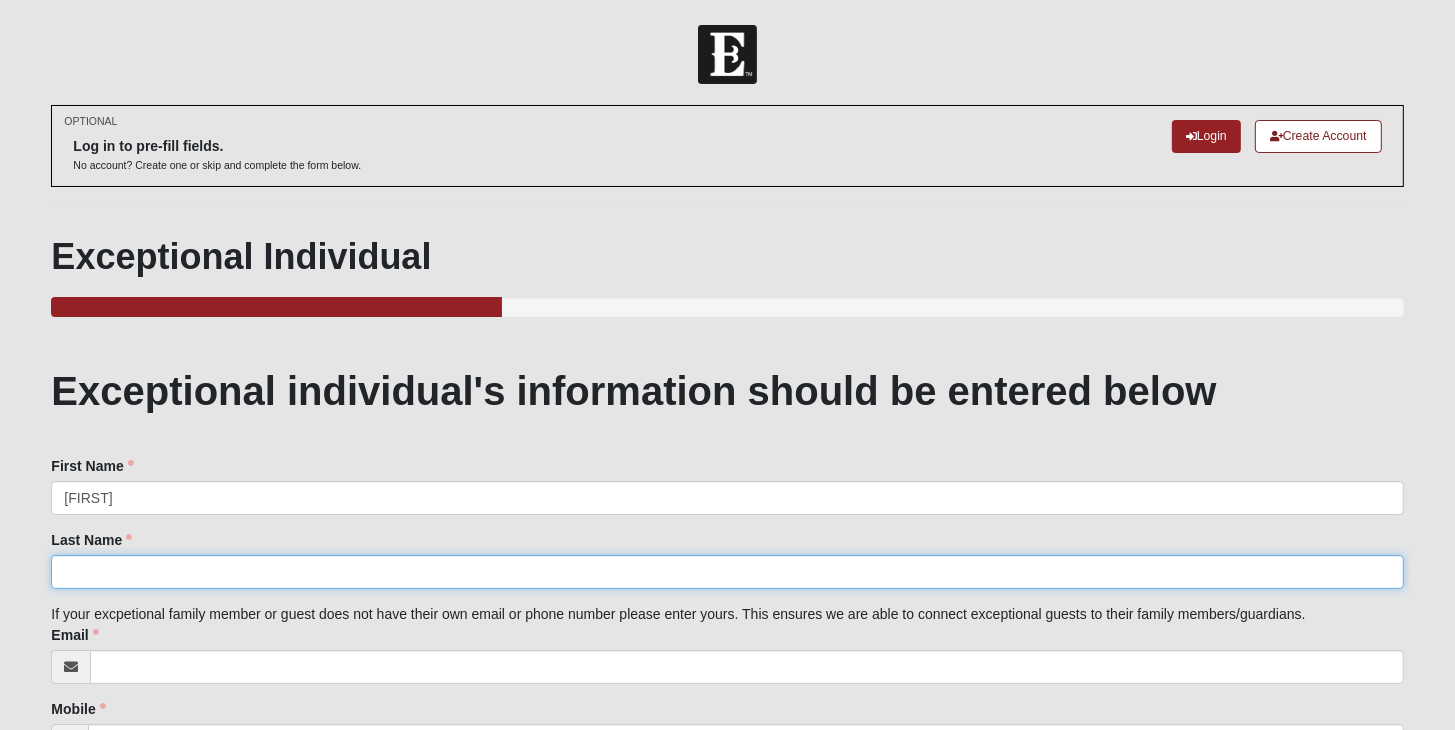 click on "Last Name" at bounding box center (727, 572) 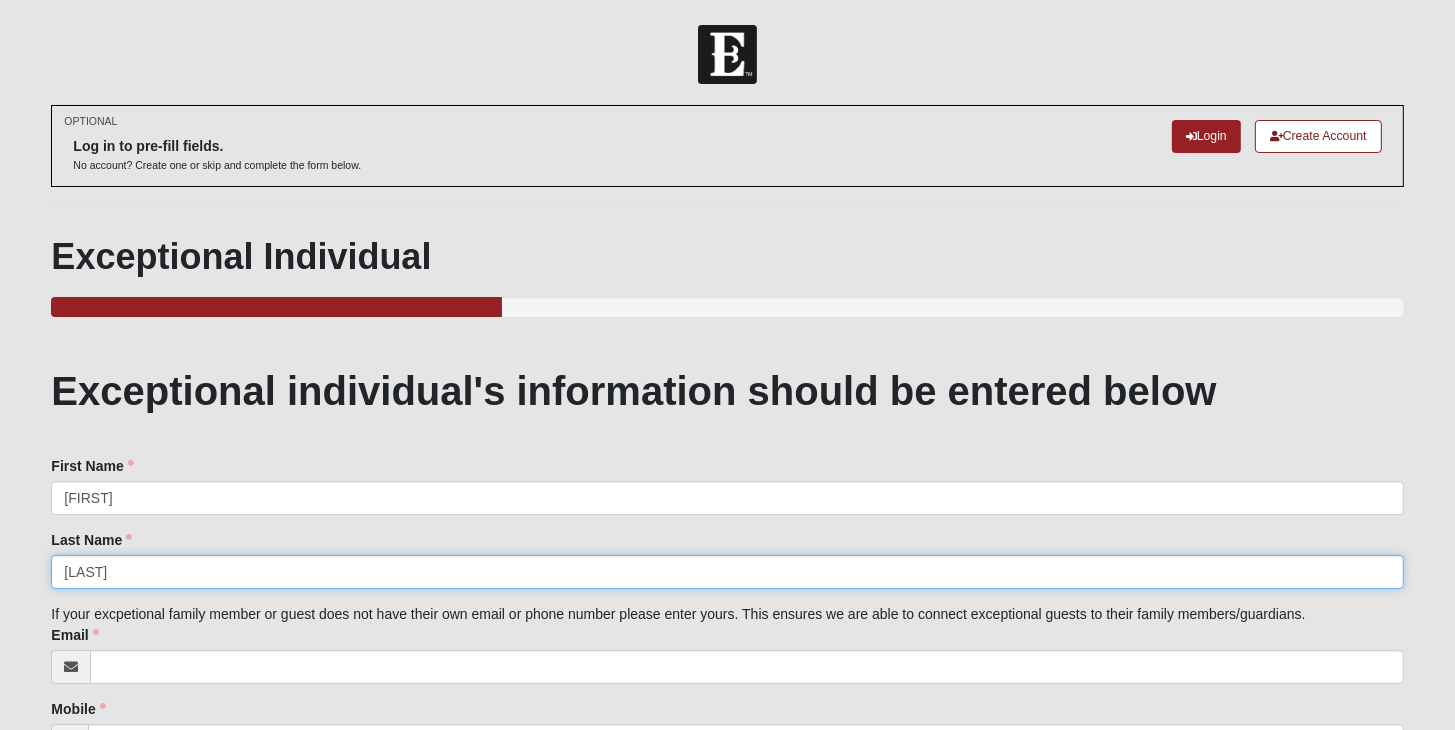 type on "[LAST]" 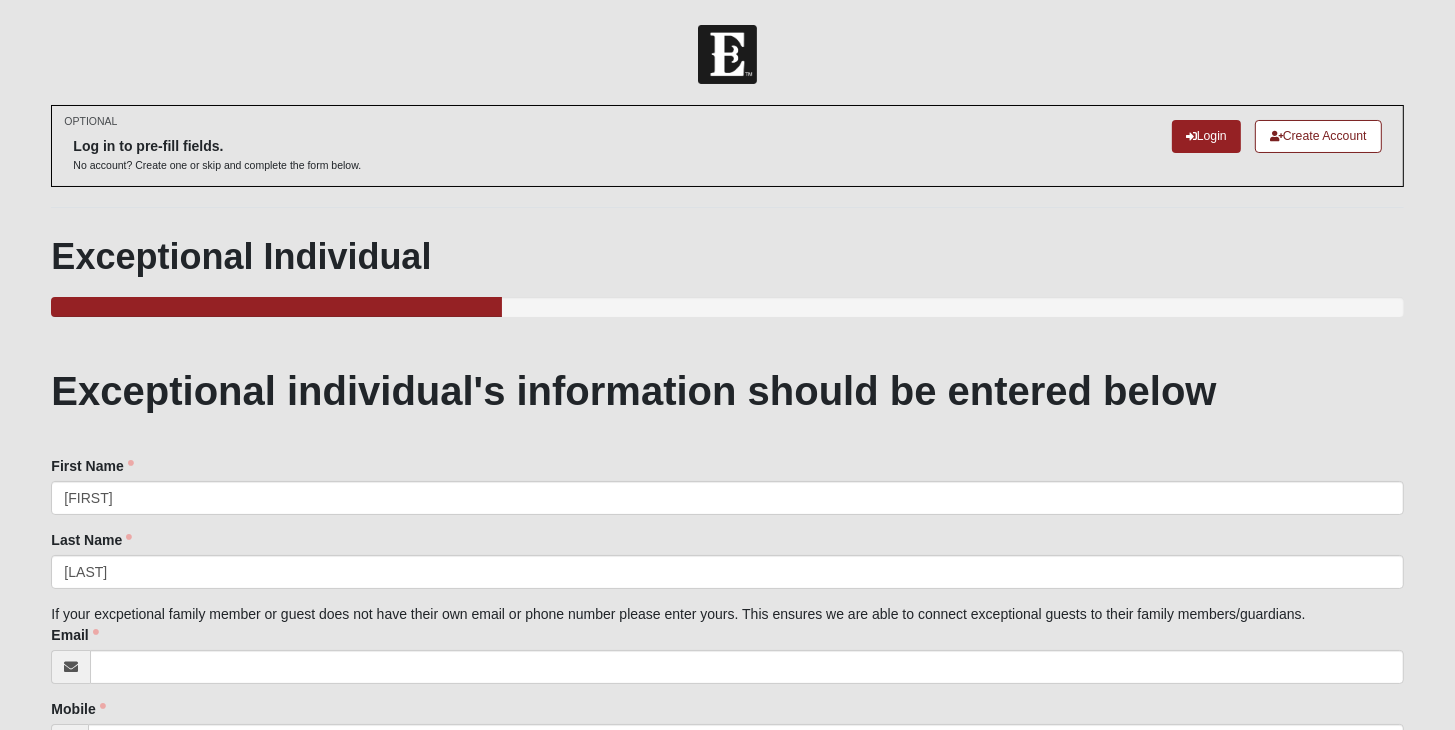 click on "Last Name
[LAST]
Last Name is required." at bounding box center [727, 559] 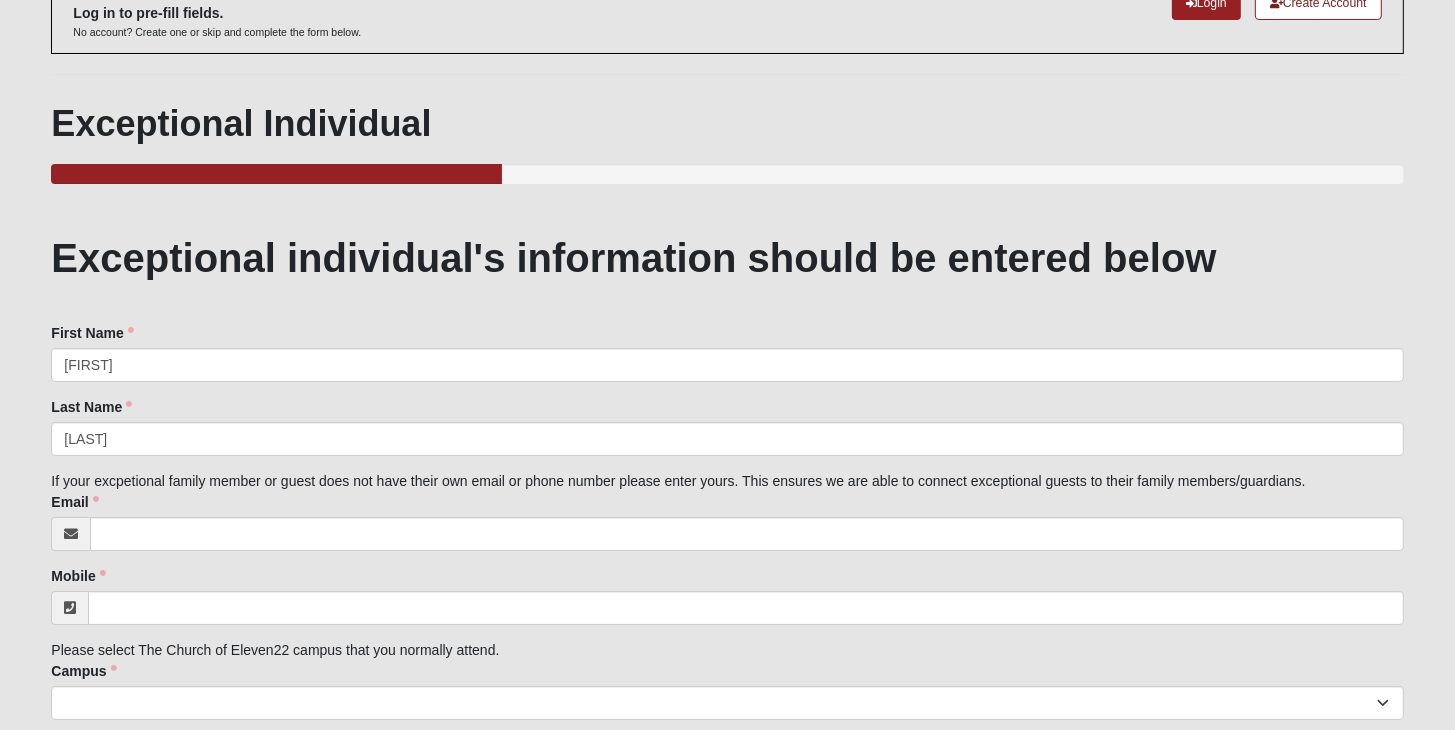 scroll, scrollTop: 200, scrollLeft: 0, axis: vertical 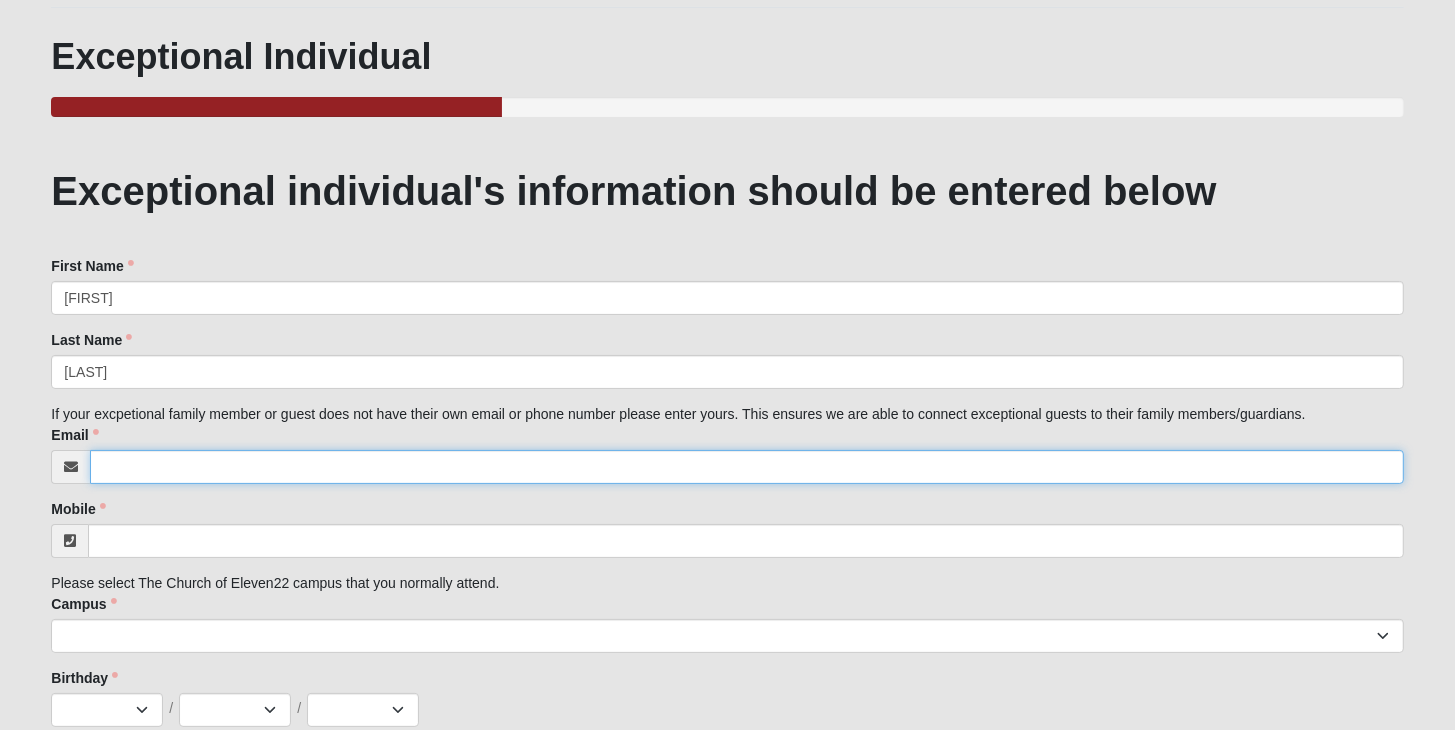 click on "Email" at bounding box center (746, 467) 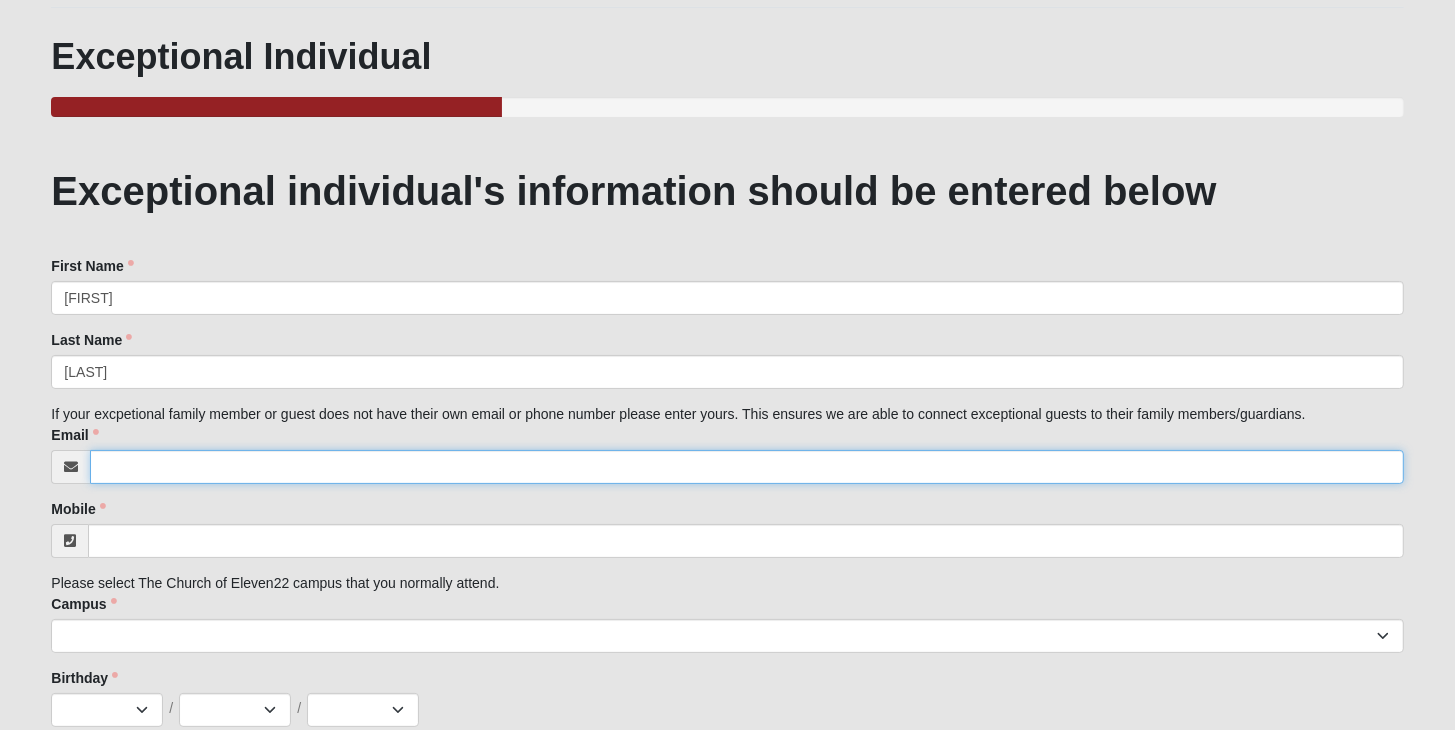type on "[EMAIL]" 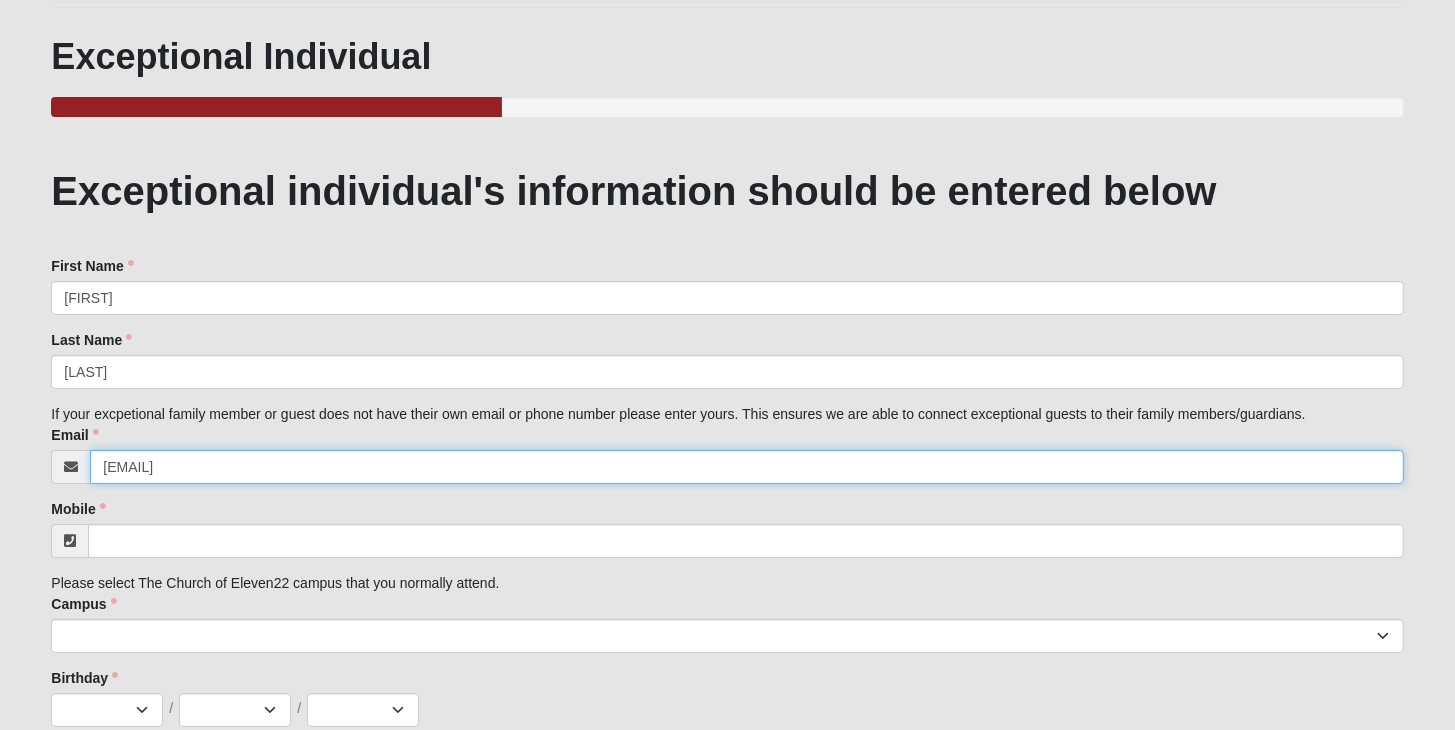 type on "[NUMBER] [STREET]" 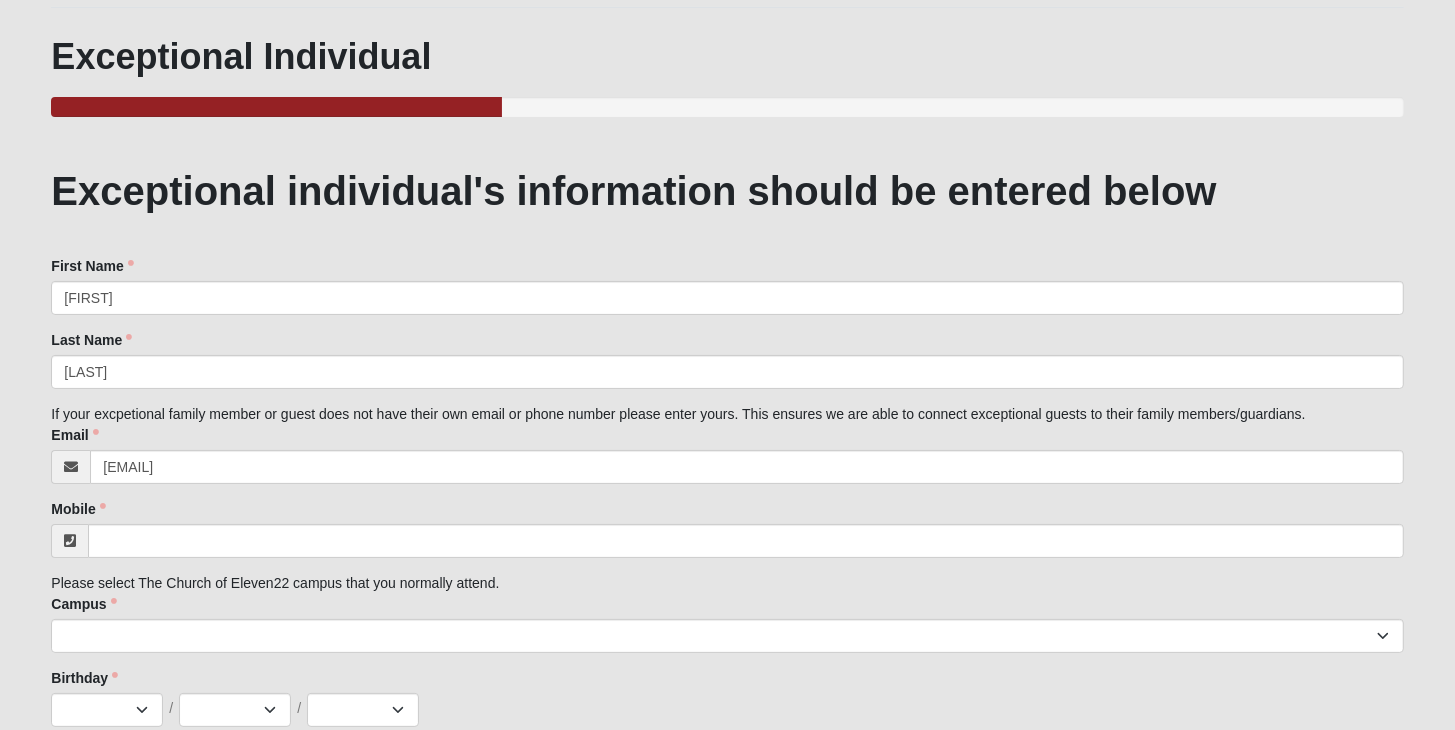 type on "Saint Augustine" 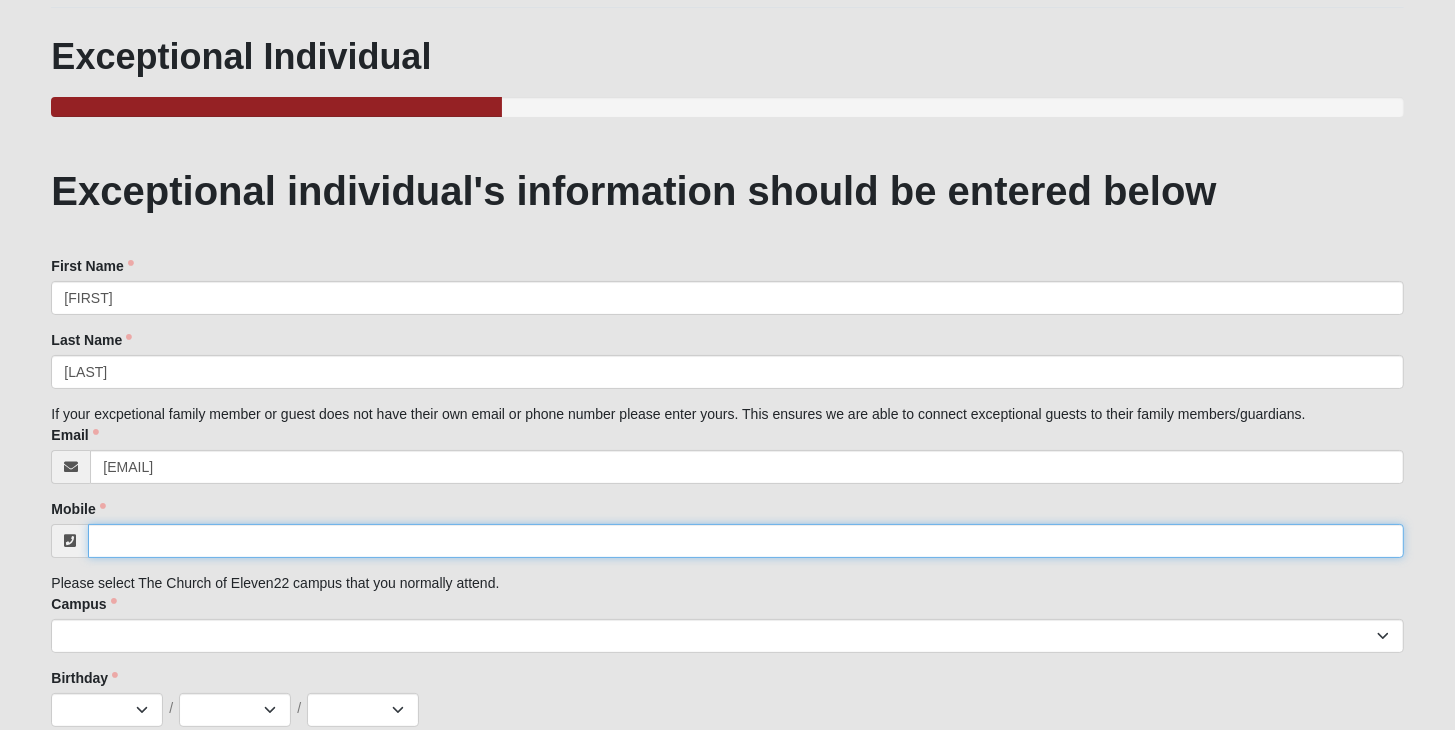 click on "Mobile" at bounding box center [745, 541] 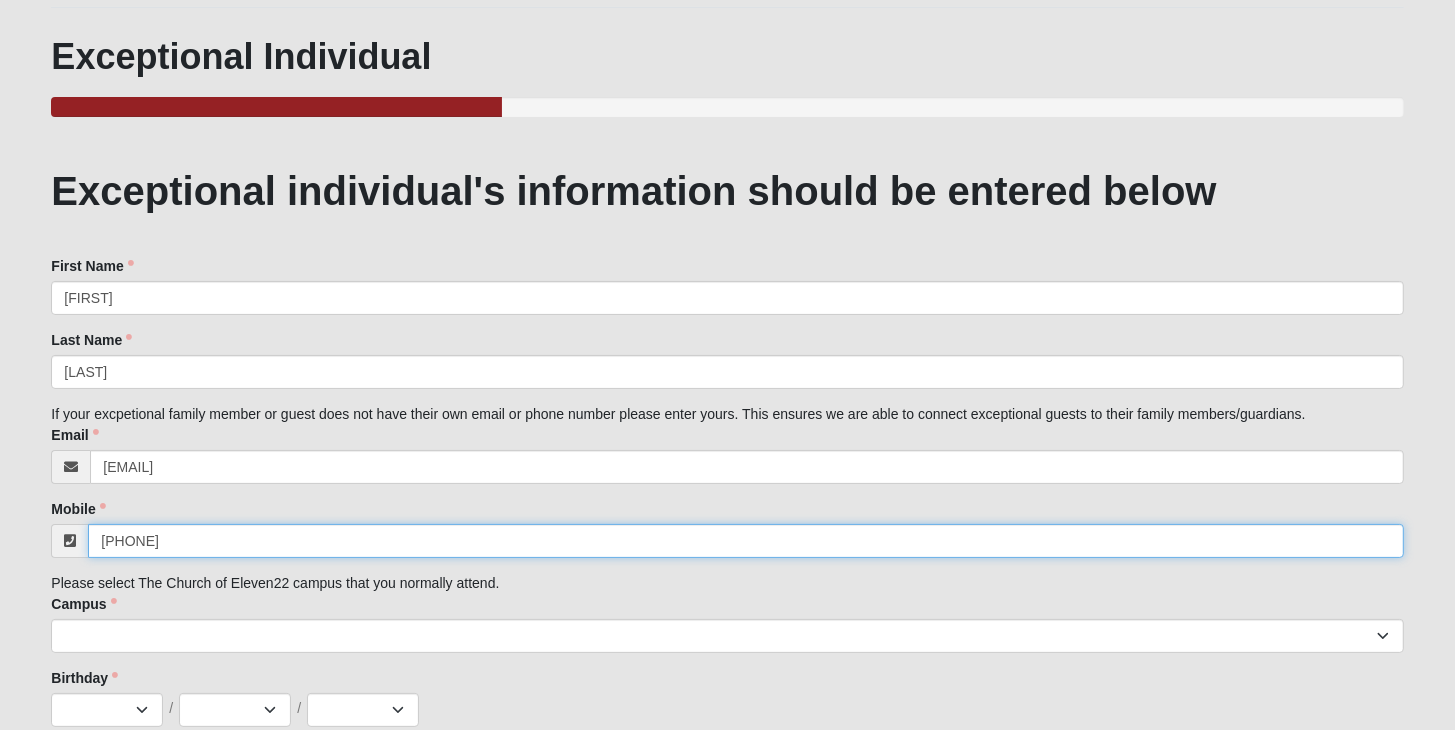 type on "([PHONE])" 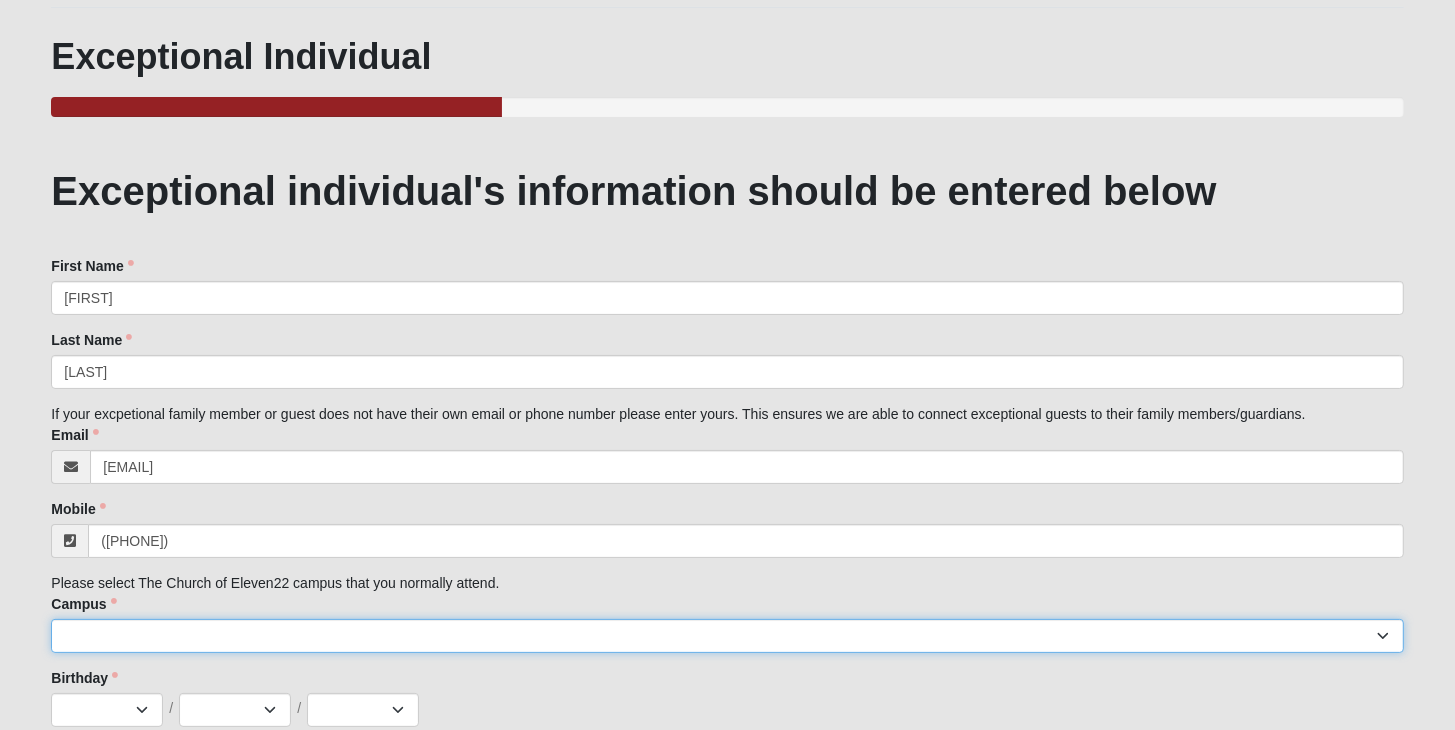 click on "Arlington
Baymeadows
Eleven22 Online
Fleming Island
Jesup
Mandarin
North Jax
Orange Park
Outpost
Palatka (Coming Soon)
Ponte Vedra
San Pablo
St. Johns
St. Augustine (Coming Soon)
Wildlight
NONE" at bounding box center [727, 636] 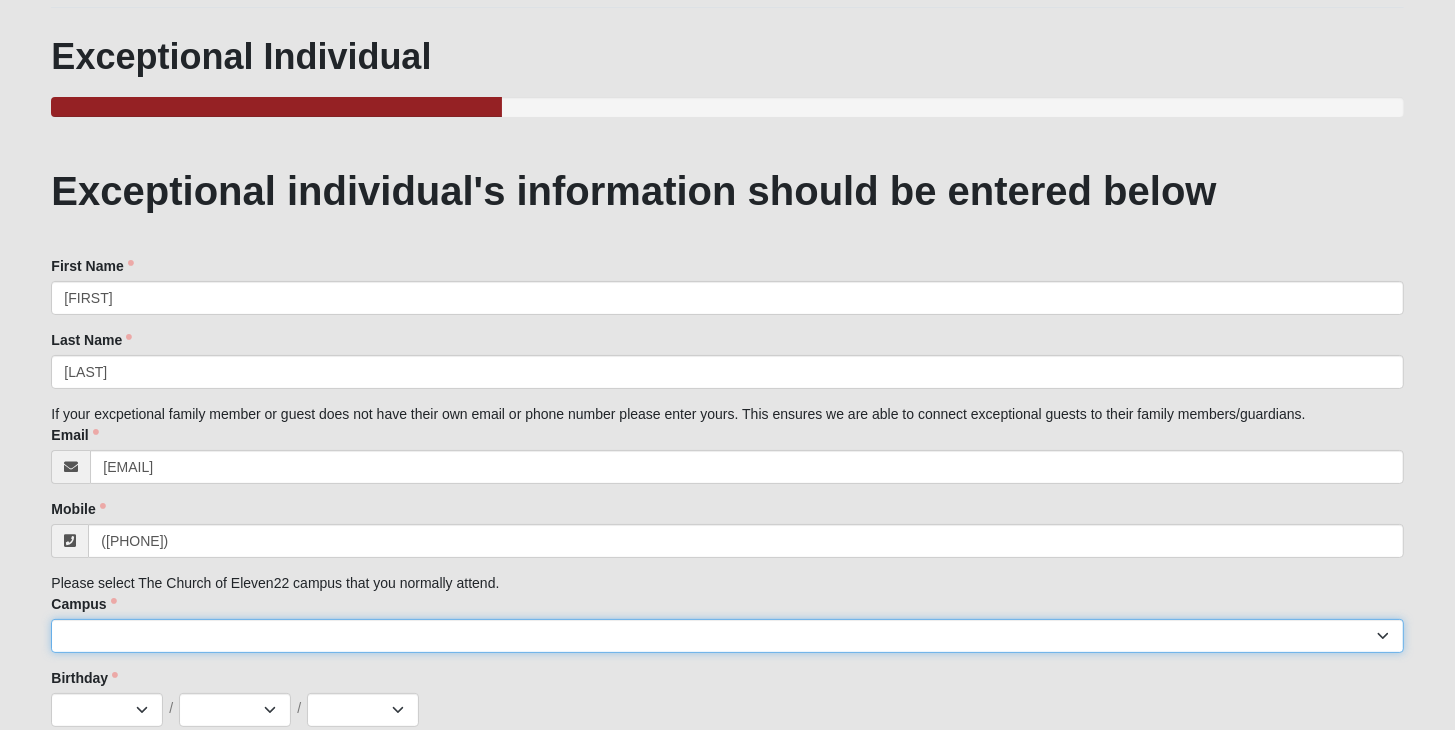 select on "11" 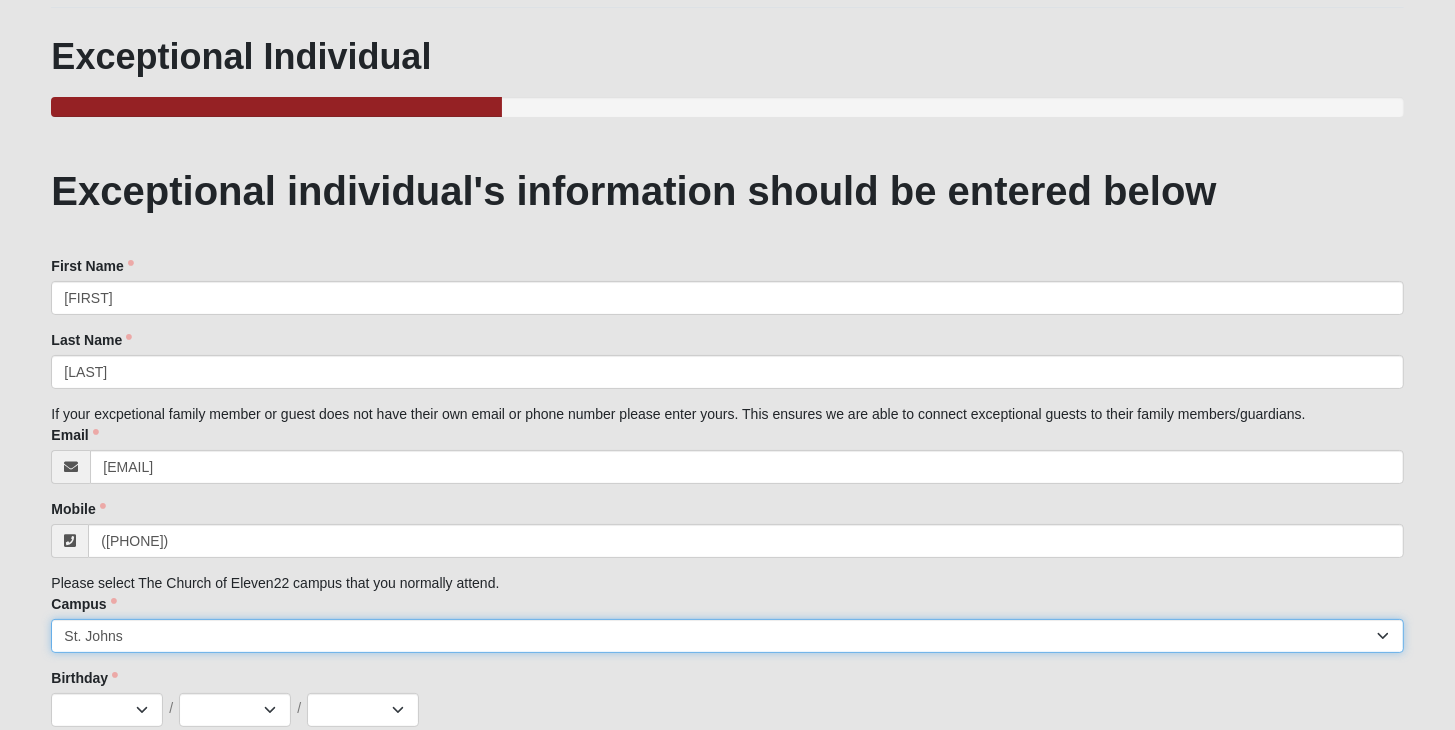 click on "Arlington
Baymeadows
Eleven22 Online
Fleming Island
Jesup
Mandarin
North Jax
Orange Park
Outpost
Palatka (Coming Soon)
Ponte Vedra
San Pablo
St. Johns
St. Augustine (Coming Soon)
Wildlight
NONE" at bounding box center (727, 636) 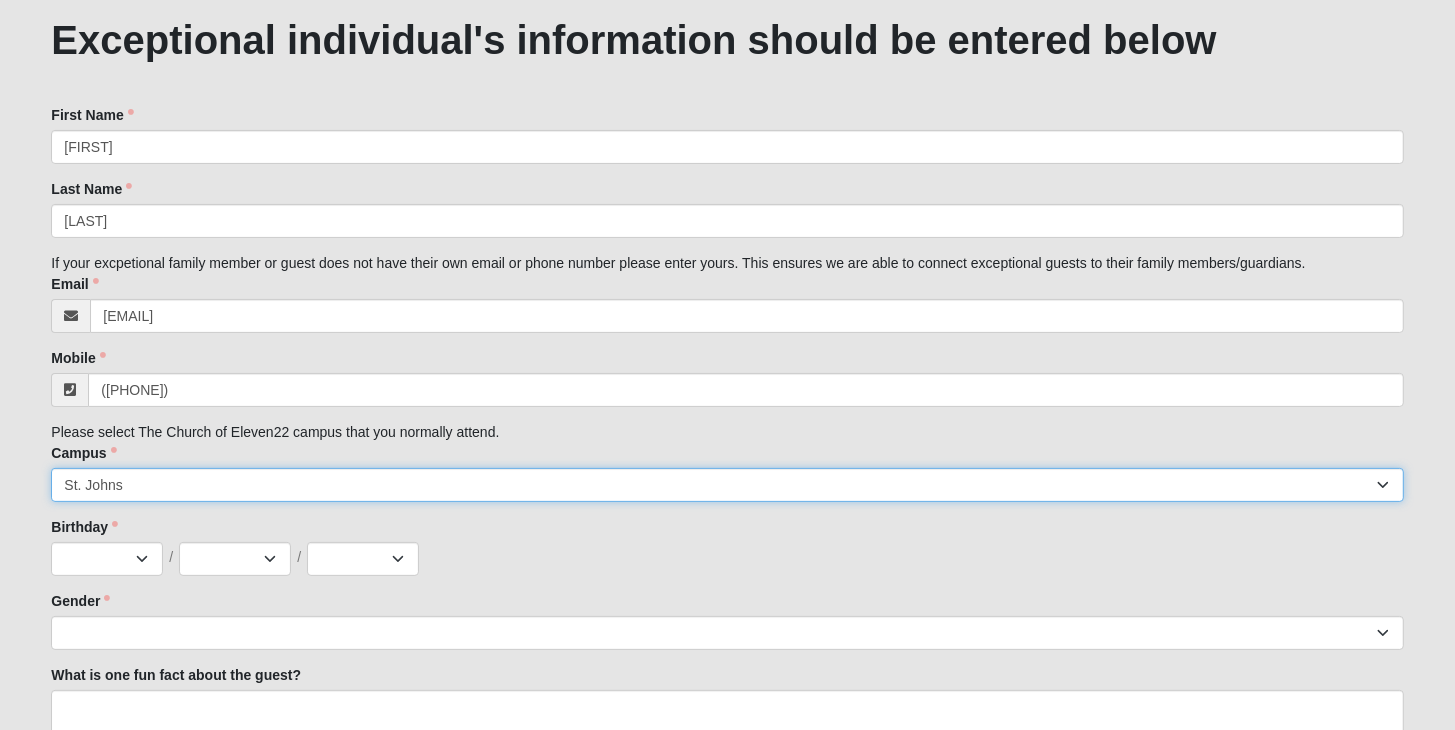 scroll, scrollTop: 400, scrollLeft: 0, axis: vertical 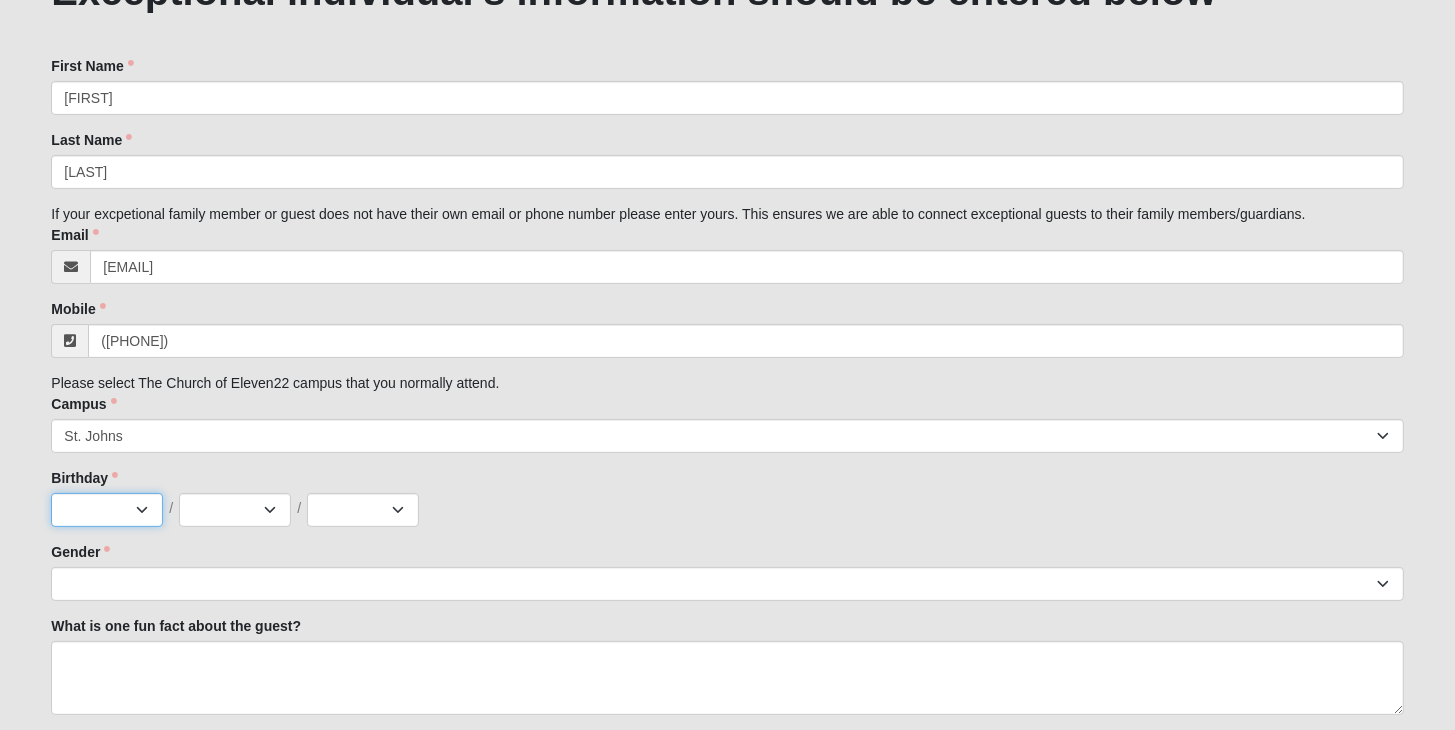 click on "Jan
Feb
Mar
Apr
May
Jun
Jul
Aug
Sep
Oct
Nov
Dec" at bounding box center (107, 510) 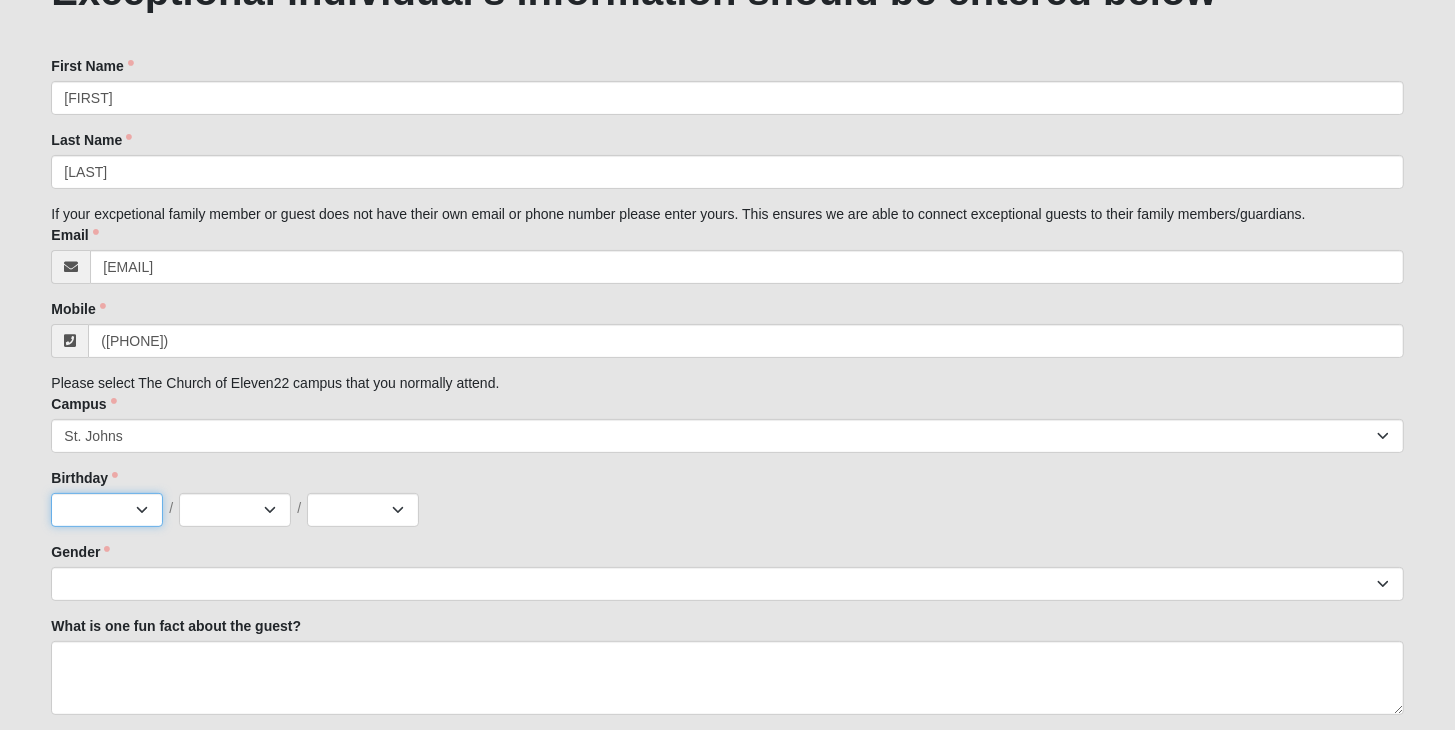 select on "7" 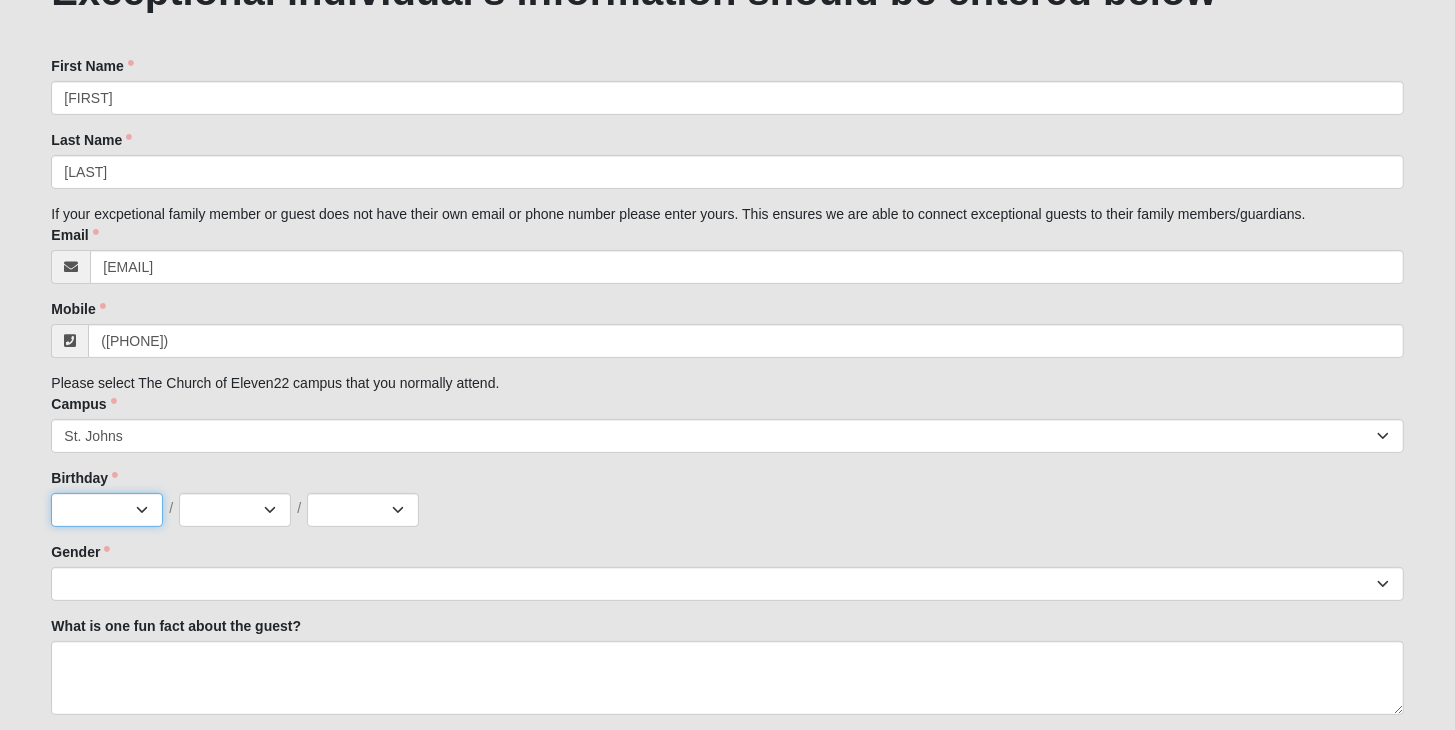 click on "Jan
Feb
Mar
Apr
May
Jun
Jul
Aug
Sep
Oct
Nov
Dec" at bounding box center [107, 510] 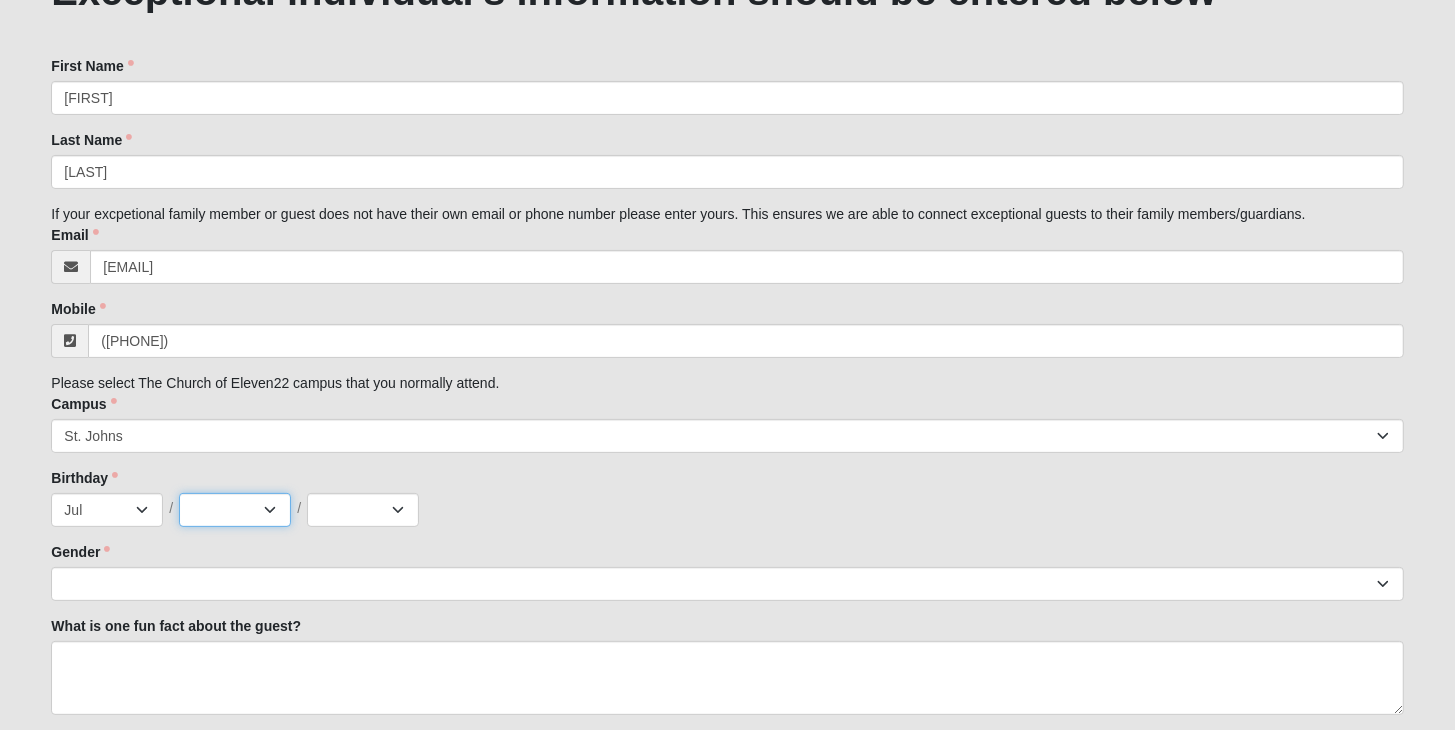 click on "1
2
3
4
5
6
7
8
9
10
11
12
13
14
15
16
17
18
19
20
21
22
23
24
25
26
27
28
29
30
31" at bounding box center [235, 510] 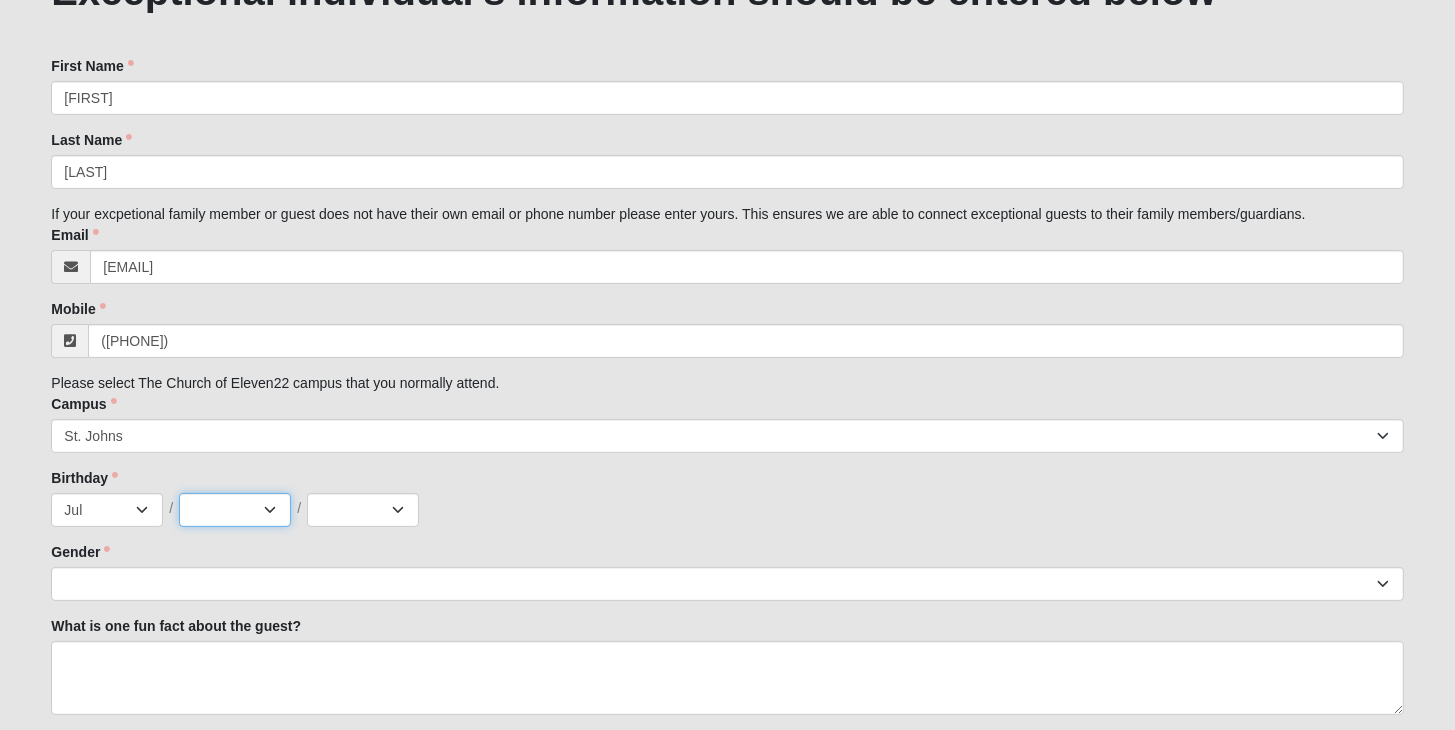 select on "1" 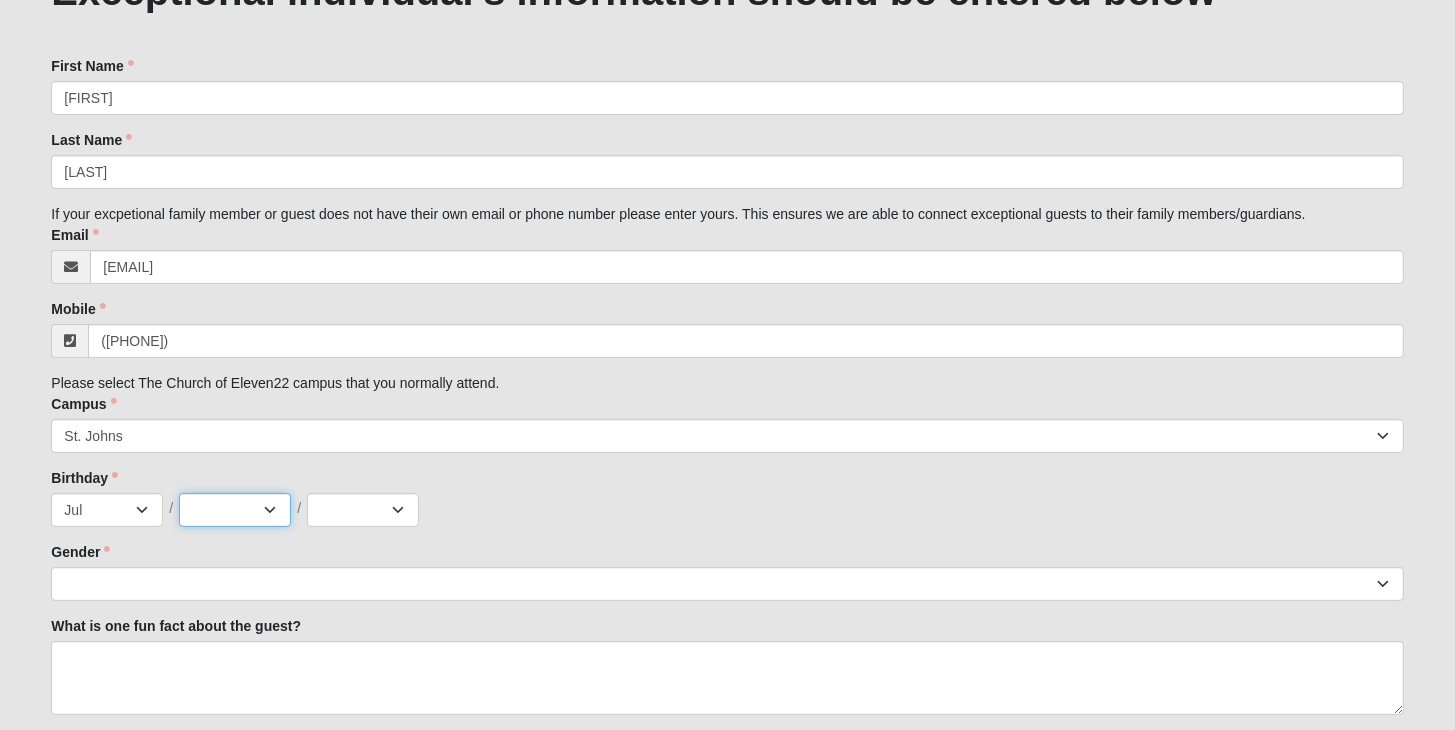click on "1
2
3
4
5
6
7
8
9
10
11
12
13
14
15
16
17
18
19
20
21
22
23
24
25
26
27
28
29
30
31" at bounding box center (235, 510) 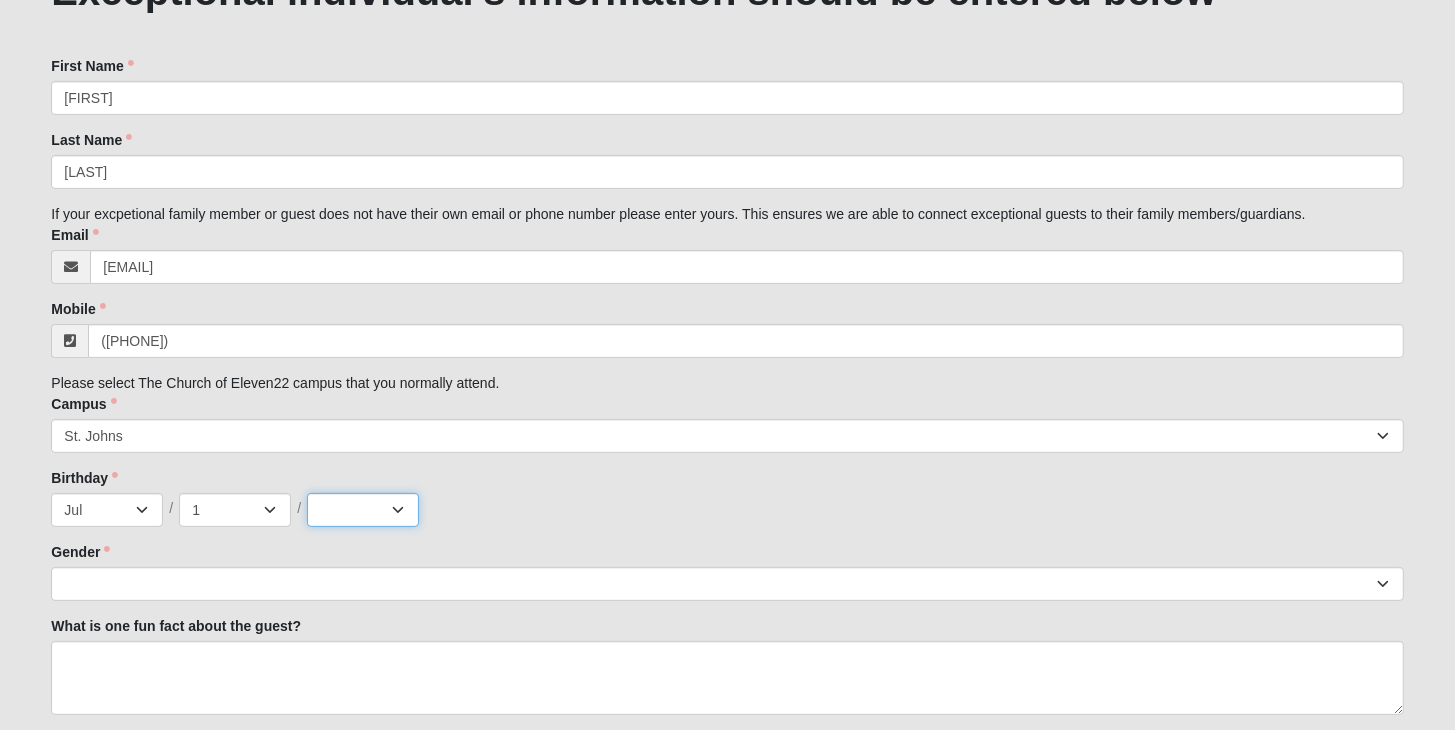 click on "2025
2024
2023
2022
2021
2020
2019
2018
2017
2016
2015
2014
2013
2012
2011
2010
2009
2008
2007
2006
2005
2004
2003
2002
2001
2000
1999
1998
1997
1996
1995
1994
1993
1992
1991
1990
1989
1988
1987
1986
1985
1984
1983
1982
1981
1980
1979
1978
1977
1976
1975
1974
1973
1972
1971
1970
1969
1968
1967
1966
1965
1964
1963
1962
1961
1960
1959
1958
1957
1956
1955
1954
1953
1952
1951
1950
1949
1948" at bounding box center (363, 510) 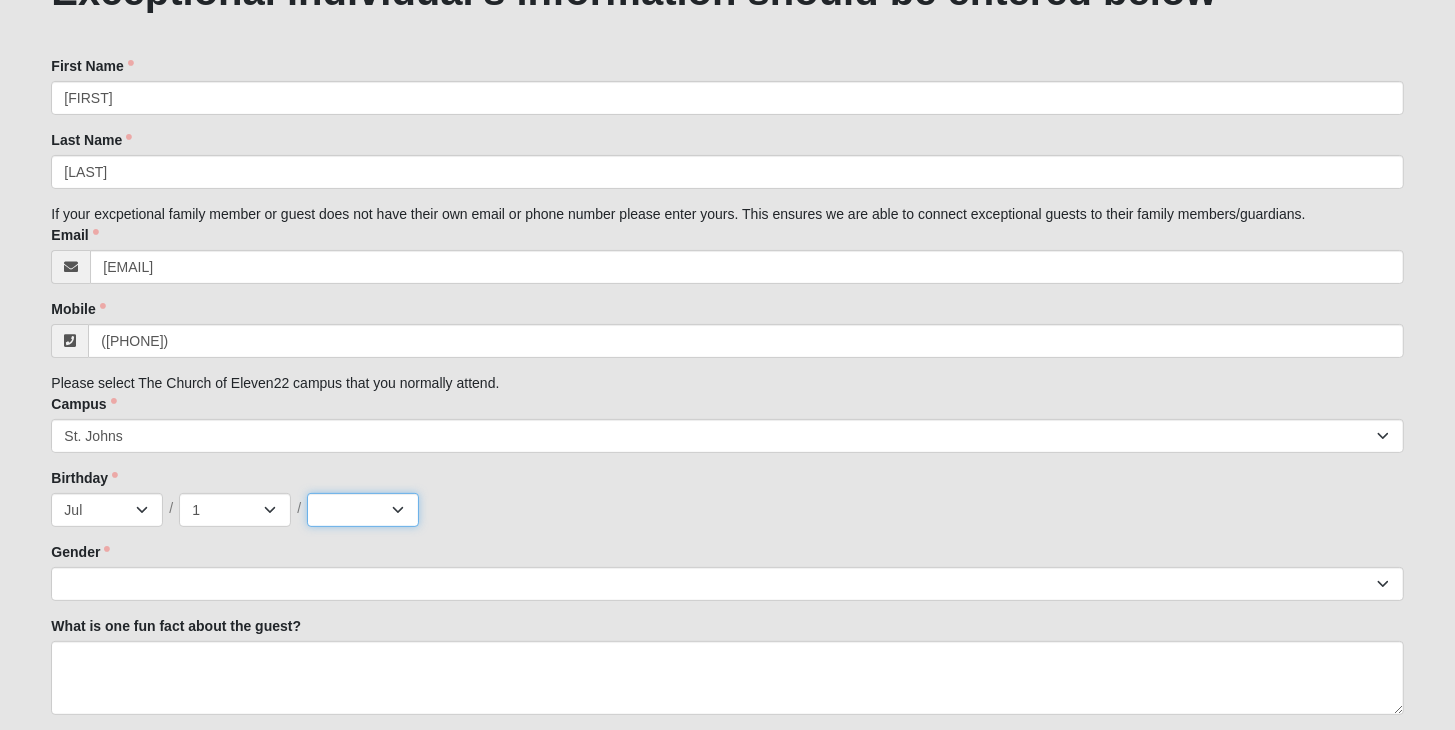 select on "2002" 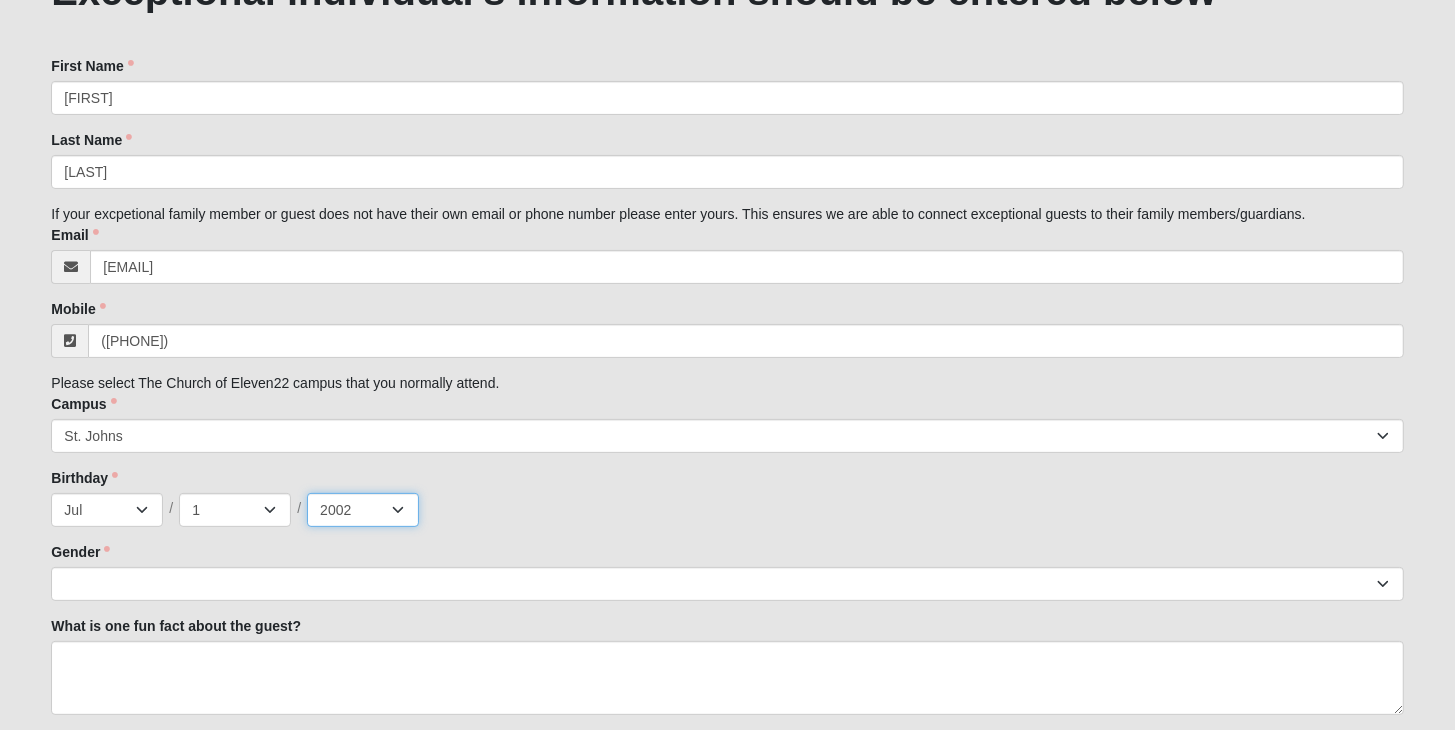 click on "2025
2024
2023
2022
2021
2020
2019
2018
2017
2016
2015
2014
2013
2012
2011
2010
2009
2008
2007
2006
2005
2004
2003
2002
2001
2000
1999
1998
1997
1996
1995
1994
1993
1992
1991
1990
1989
1988
1987
1986
1985
1984
1983
1982
1981
1980
1979
1978
1977
1976
1975
1974
1973
1972
1971
1970
1969
1968
1967
1966
1965
1964
1963
1962
1961
1960
1959
1958
1957
1956
1955
1954
1953
1952
1951
1950
1949
1948" at bounding box center (363, 510) 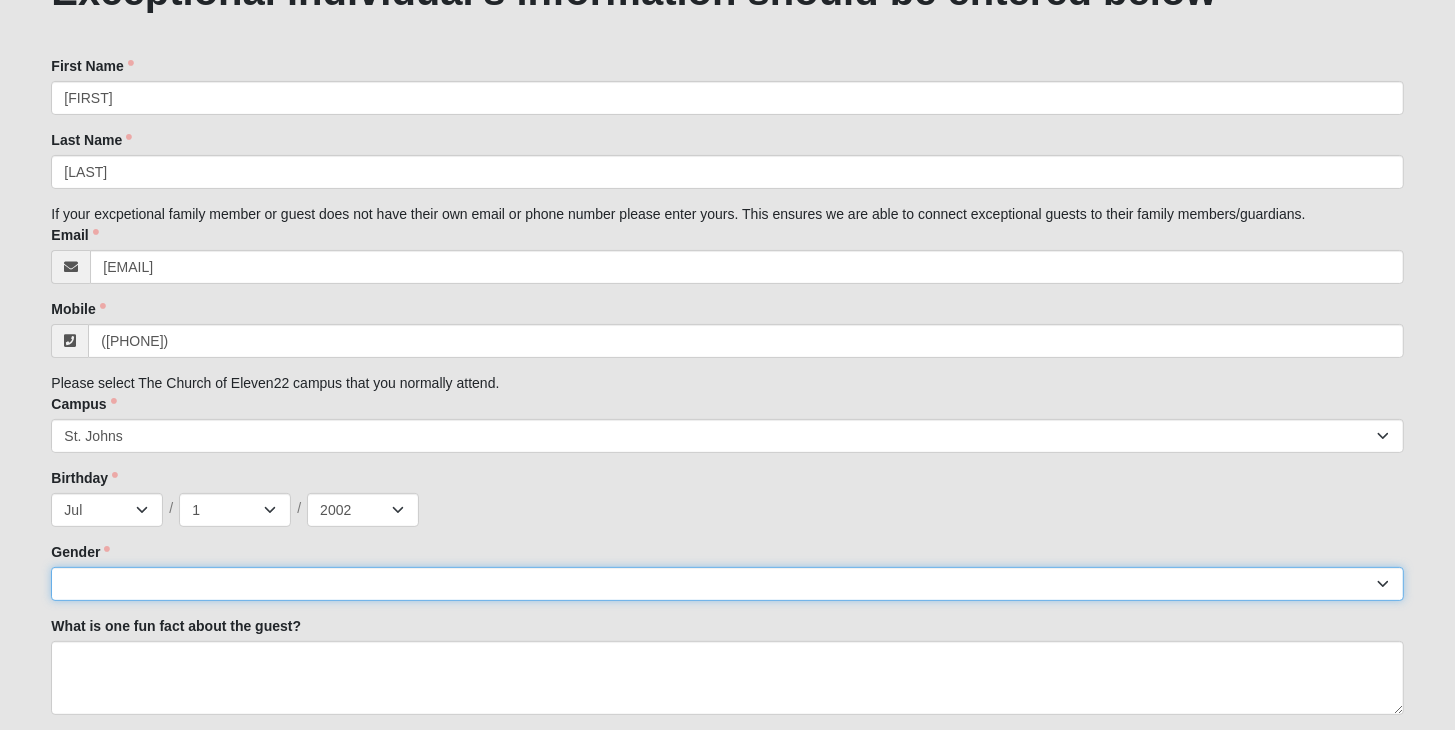 click on "Male
Female" at bounding box center [727, 584] 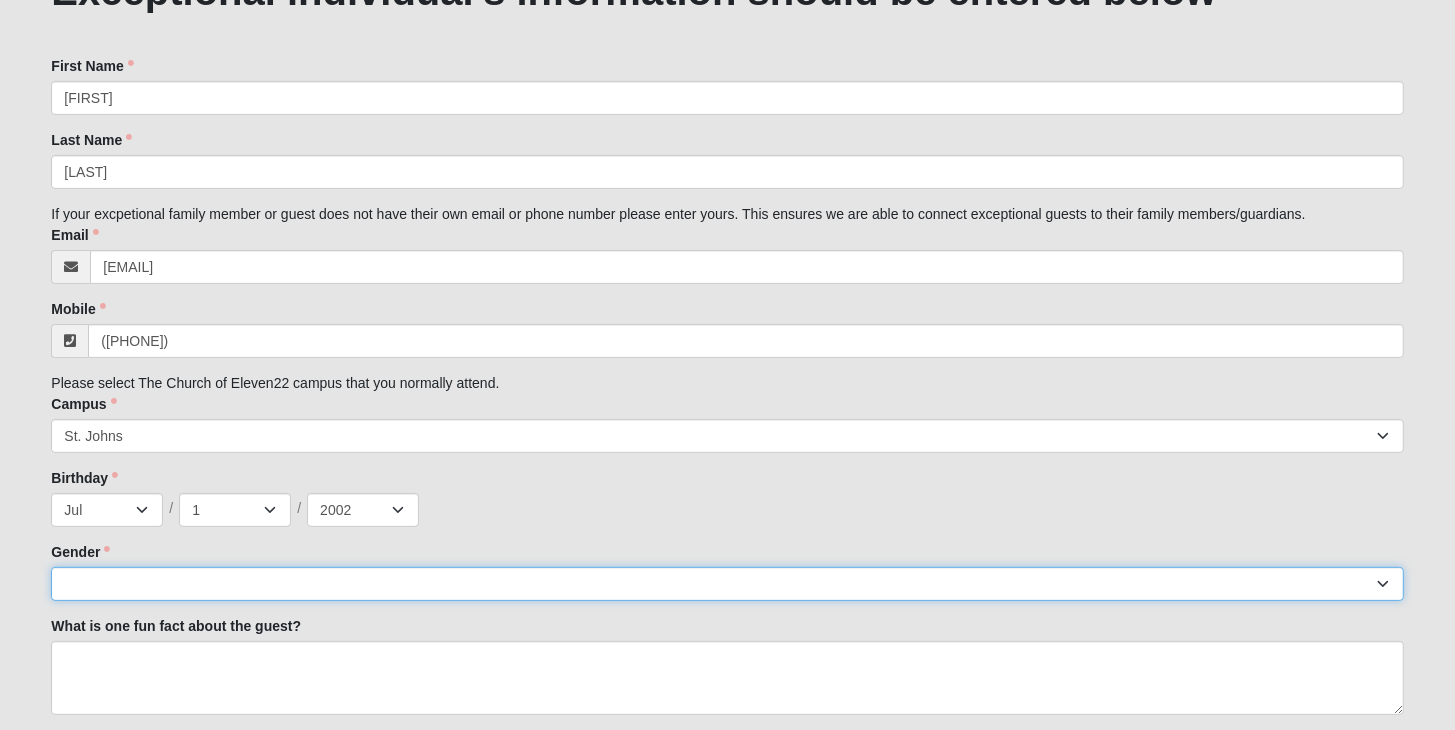 select on "1" 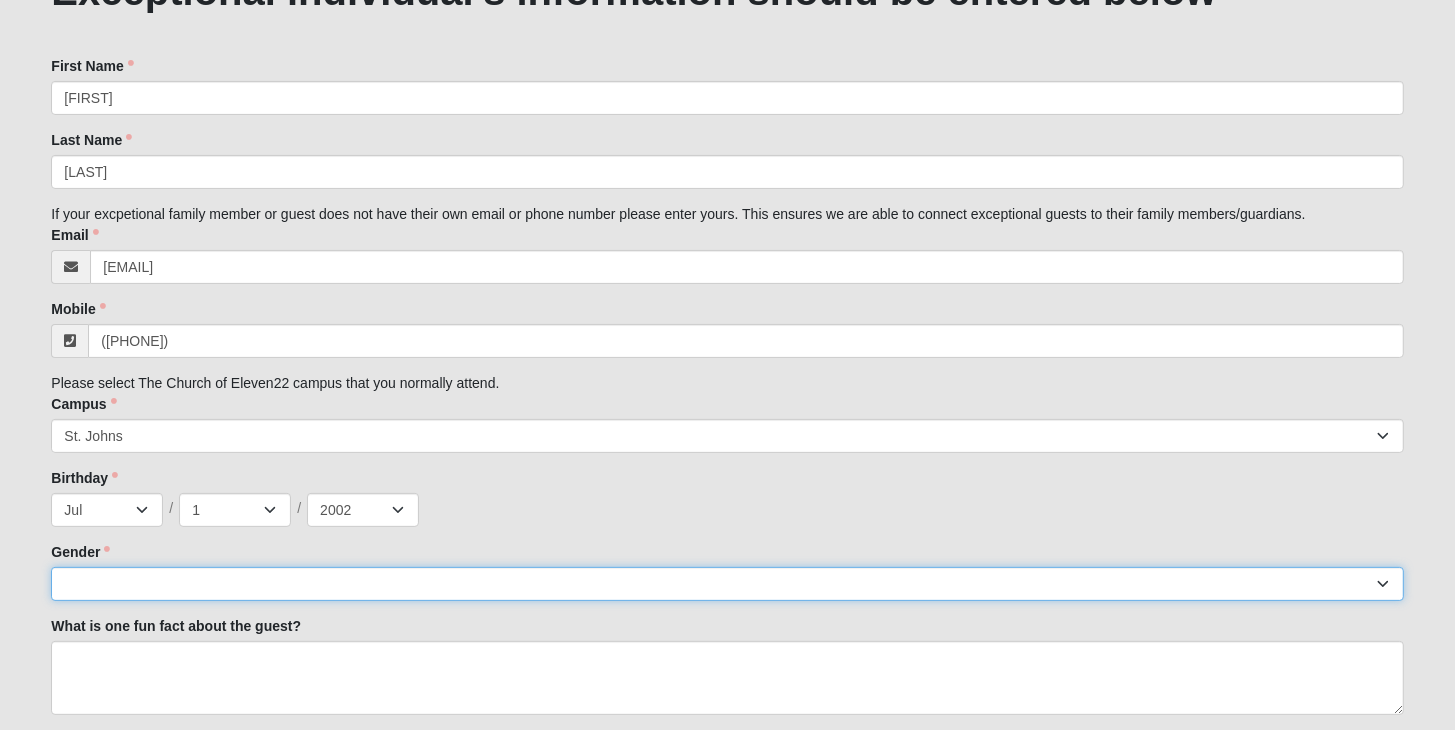 click on "Male
Female" at bounding box center (727, 584) 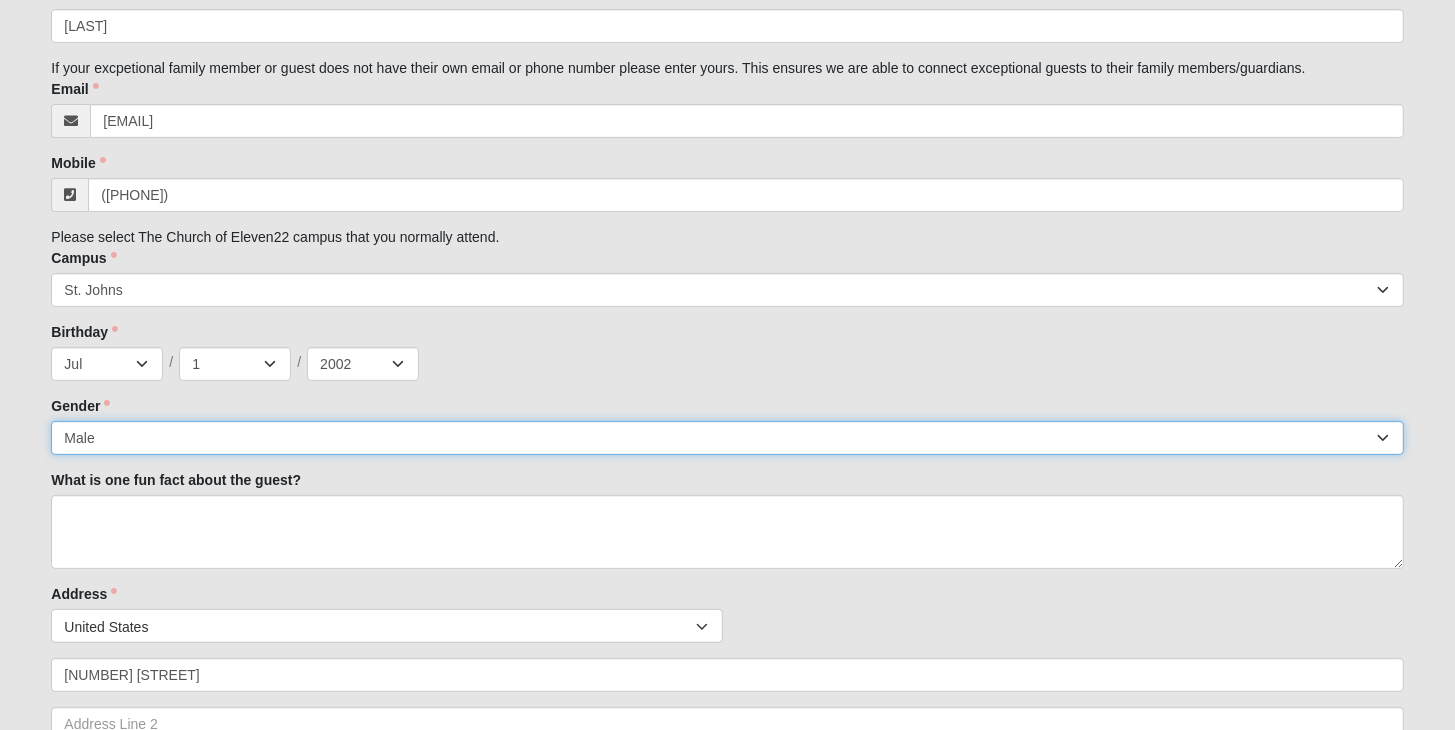 scroll, scrollTop: 600, scrollLeft: 0, axis: vertical 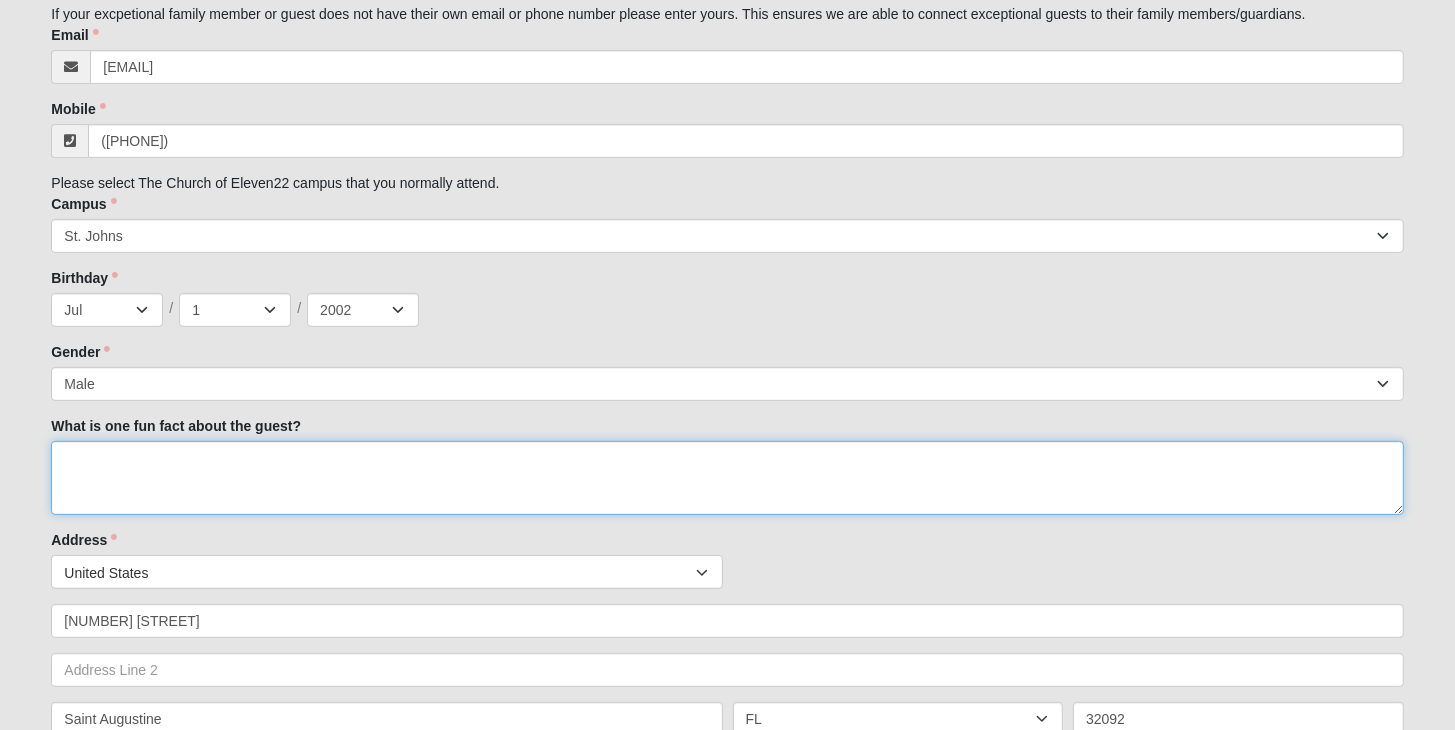 click on "What is one fun fact about the guest?" at bounding box center (727, 478) 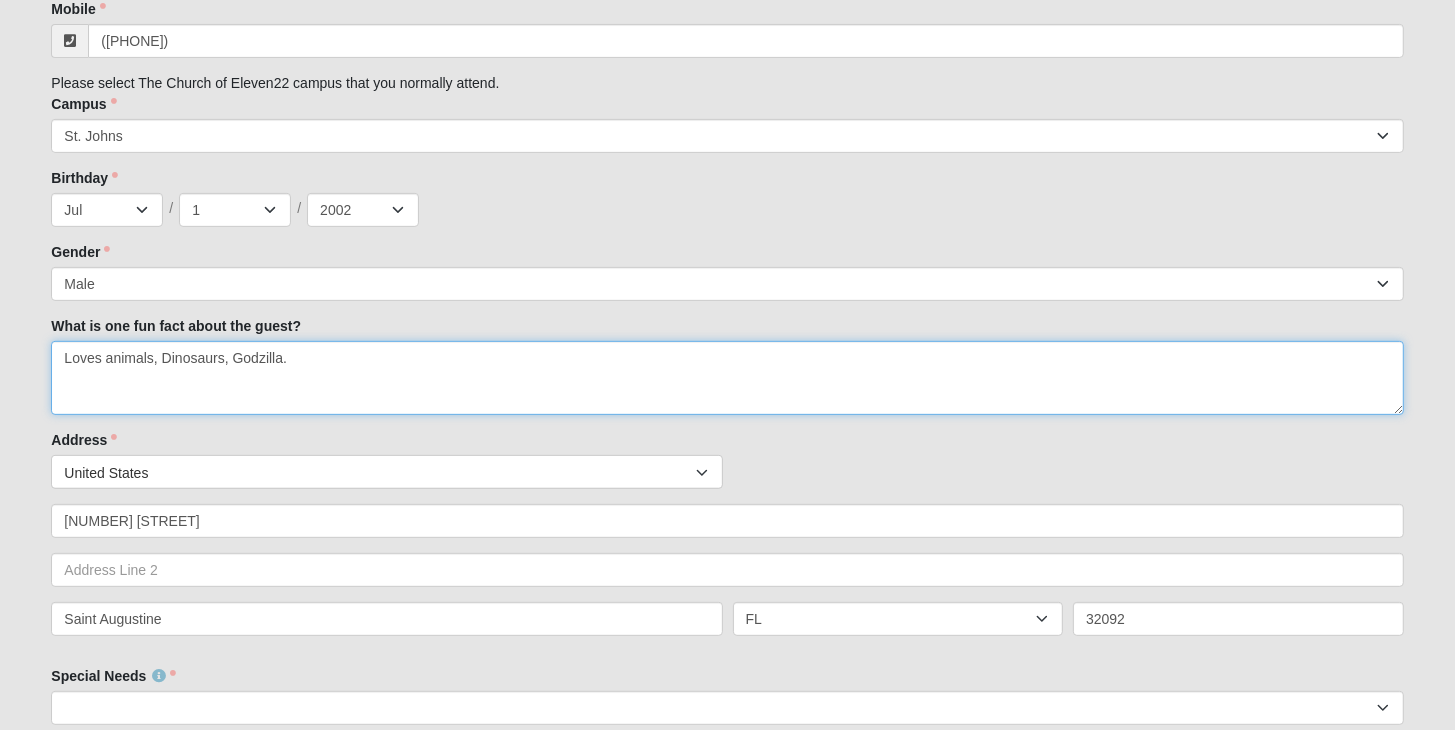 scroll, scrollTop: 800, scrollLeft: 0, axis: vertical 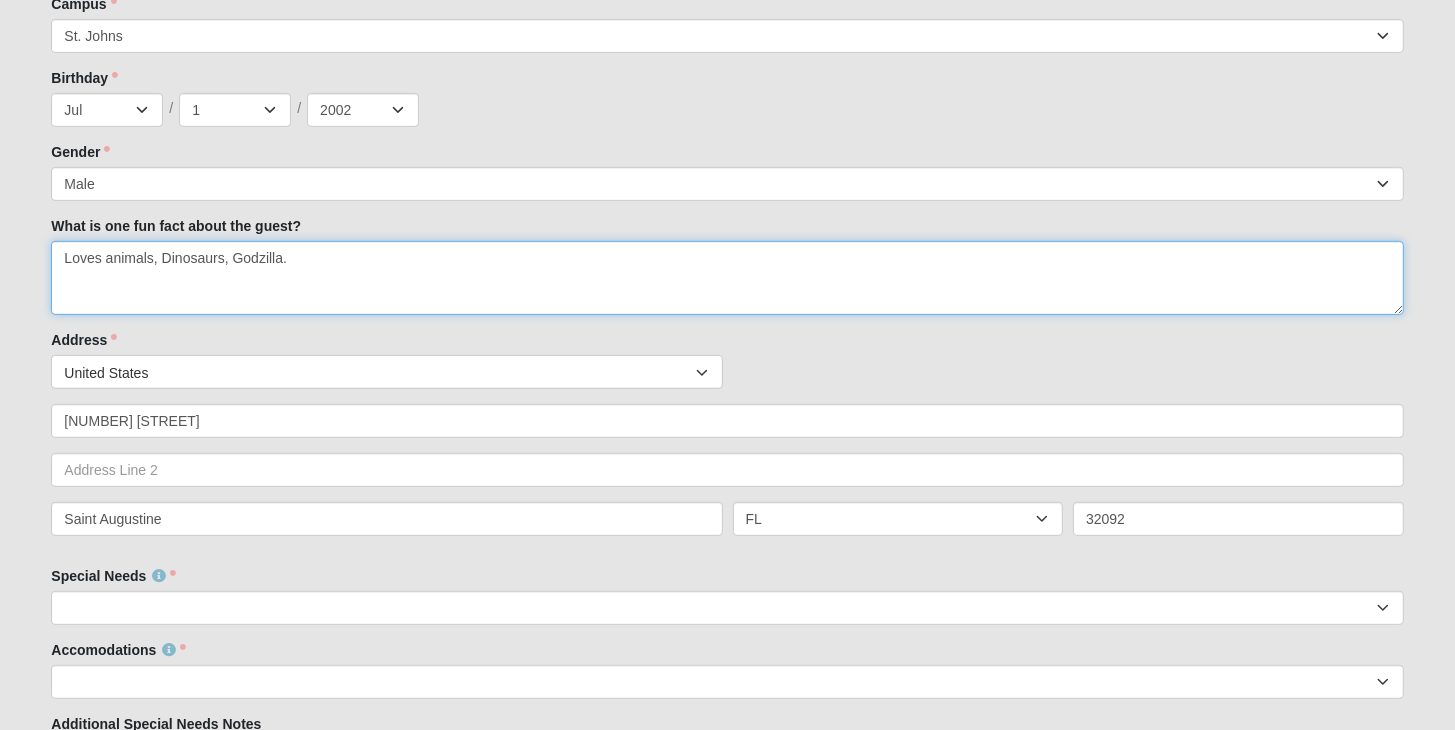 type on "Loves animals, Dinosaurs, Godzilla." 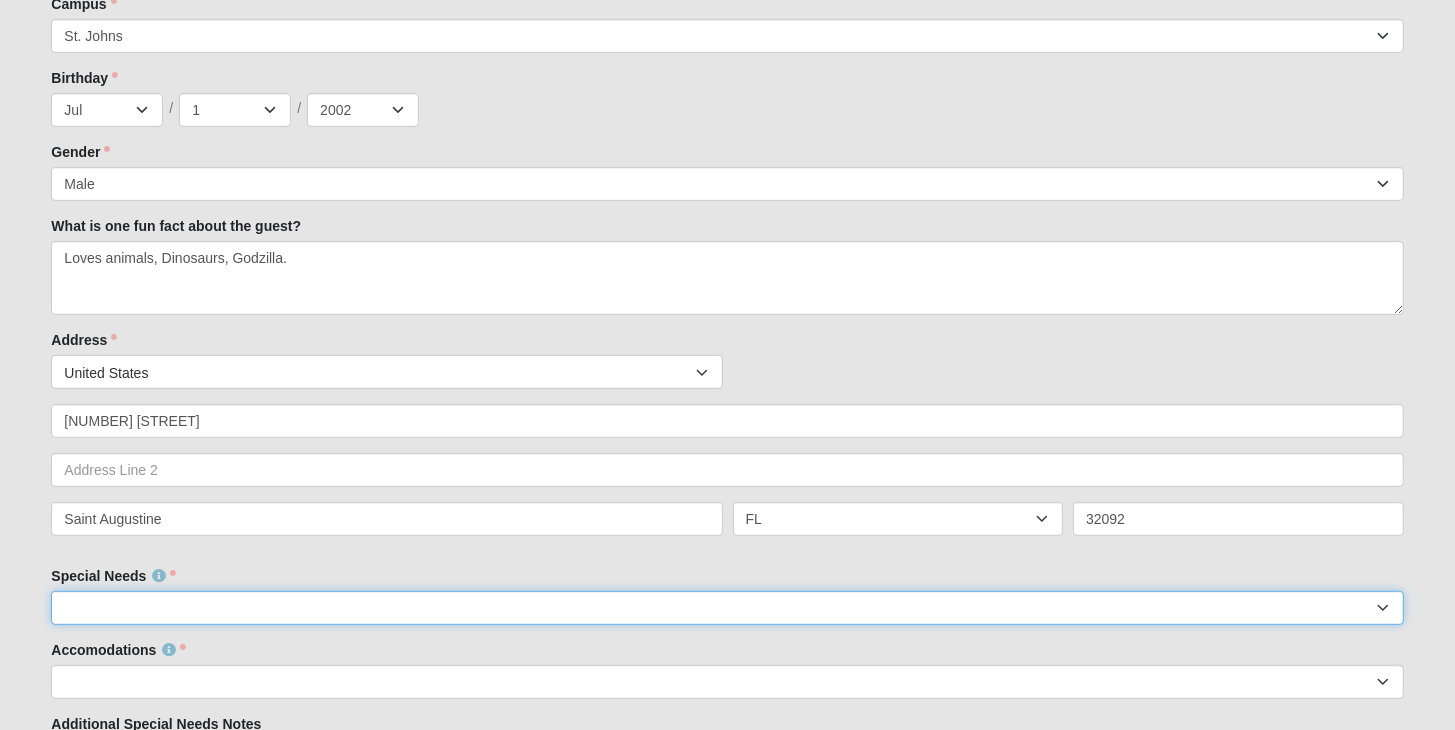 click on "No
Yes. I need a self-contained environment.
Yes. I do NOT need a self-contained environment" at bounding box center [727, 608] 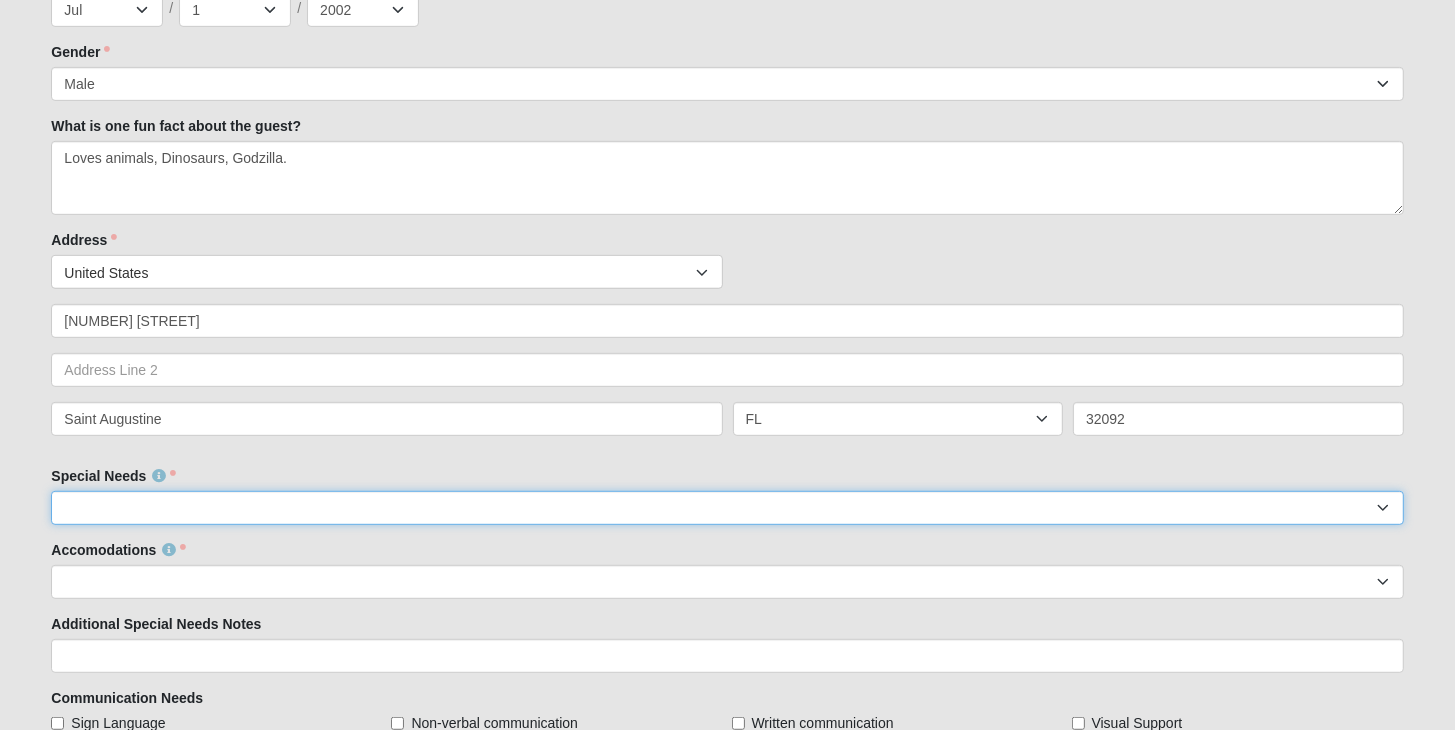scroll, scrollTop: 1000, scrollLeft: 0, axis: vertical 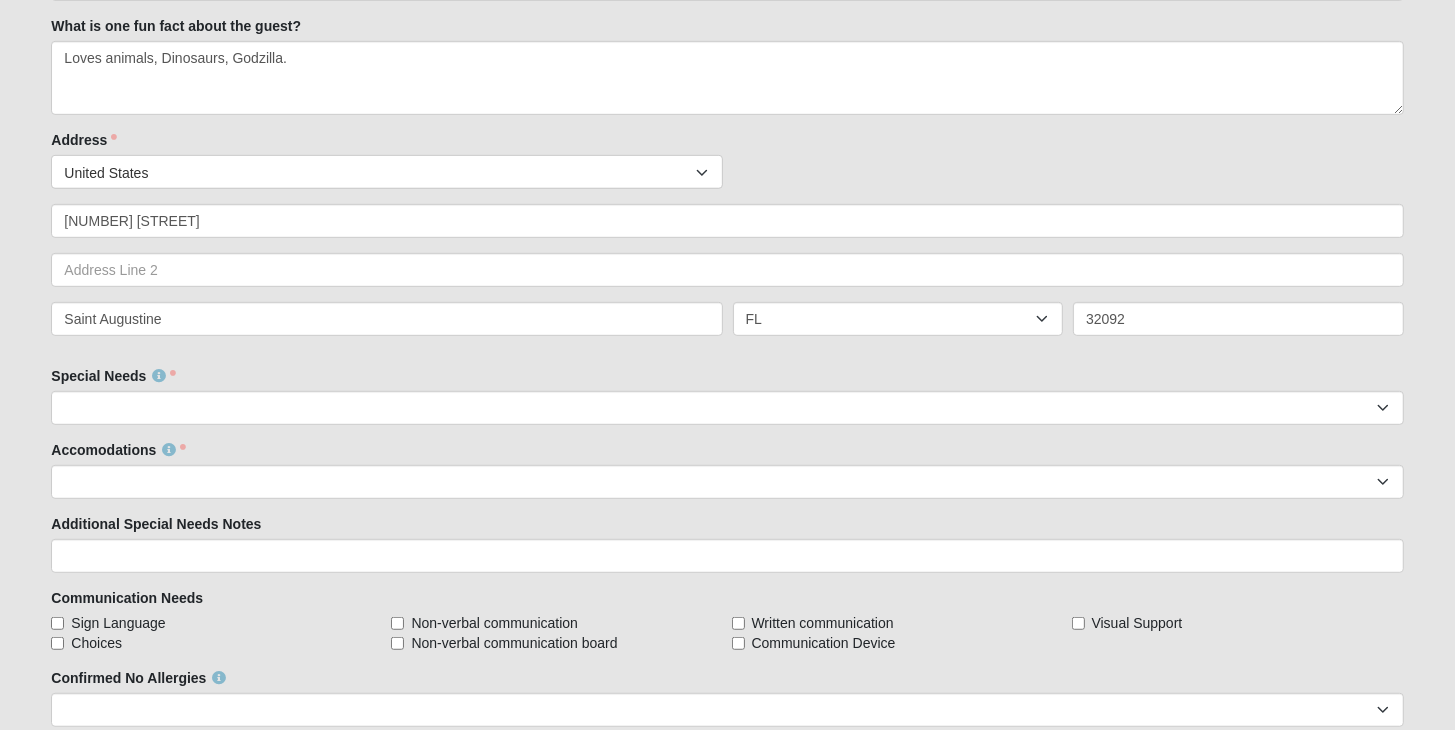 click on "Special Needs
No
Yes. I need a self-contained environment.
Yes. I do NOT need a self-contained environment
Special Needs is required." at bounding box center [727, 395] 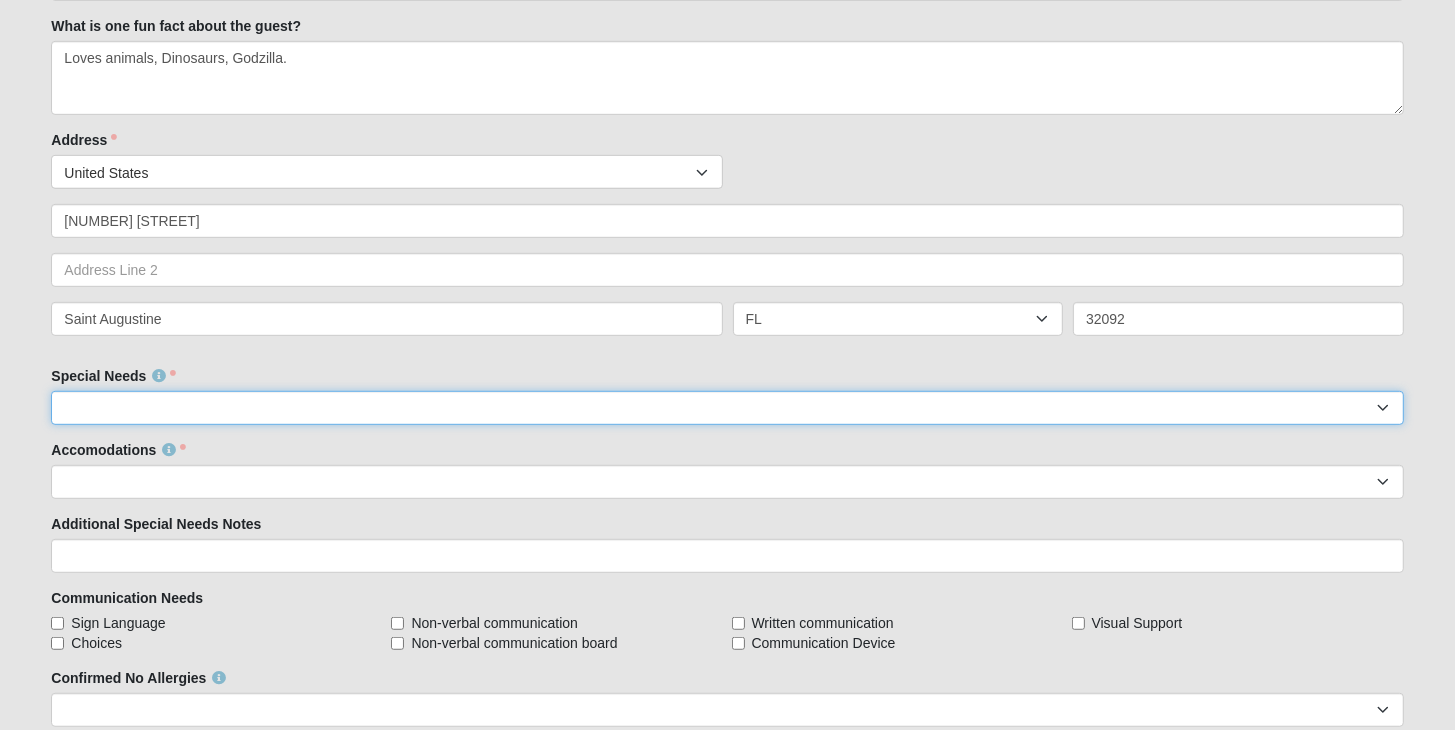 click on "No
Yes. I need a self-contained environment.
Yes. I do NOT need a self-contained environment" at bounding box center (727, 408) 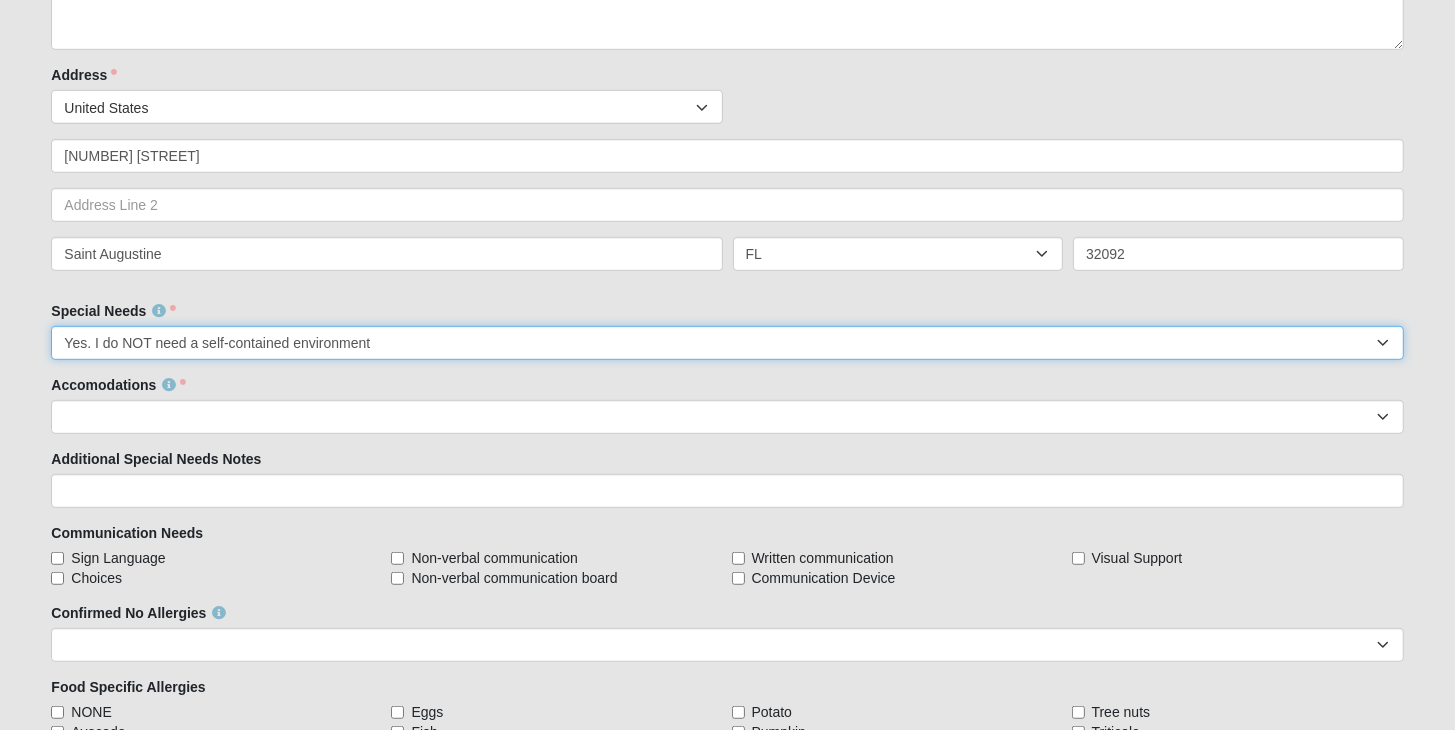 scroll, scrollTop: 1100, scrollLeft: 0, axis: vertical 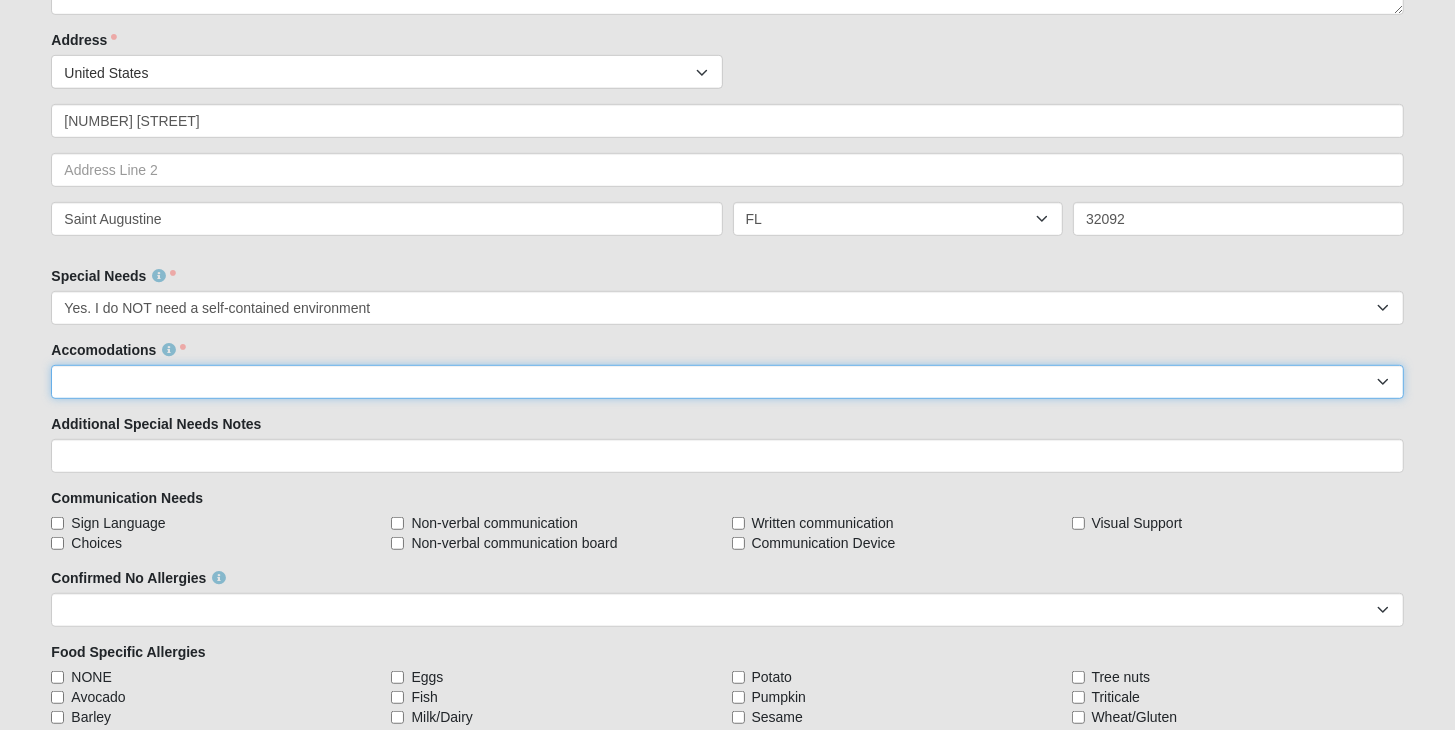click on "None Needed
Self Contained Special Needs
Needs a Buddy
Needs an ASL Interpreter
Needs Behavior Support" at bounding box center [727, 382] 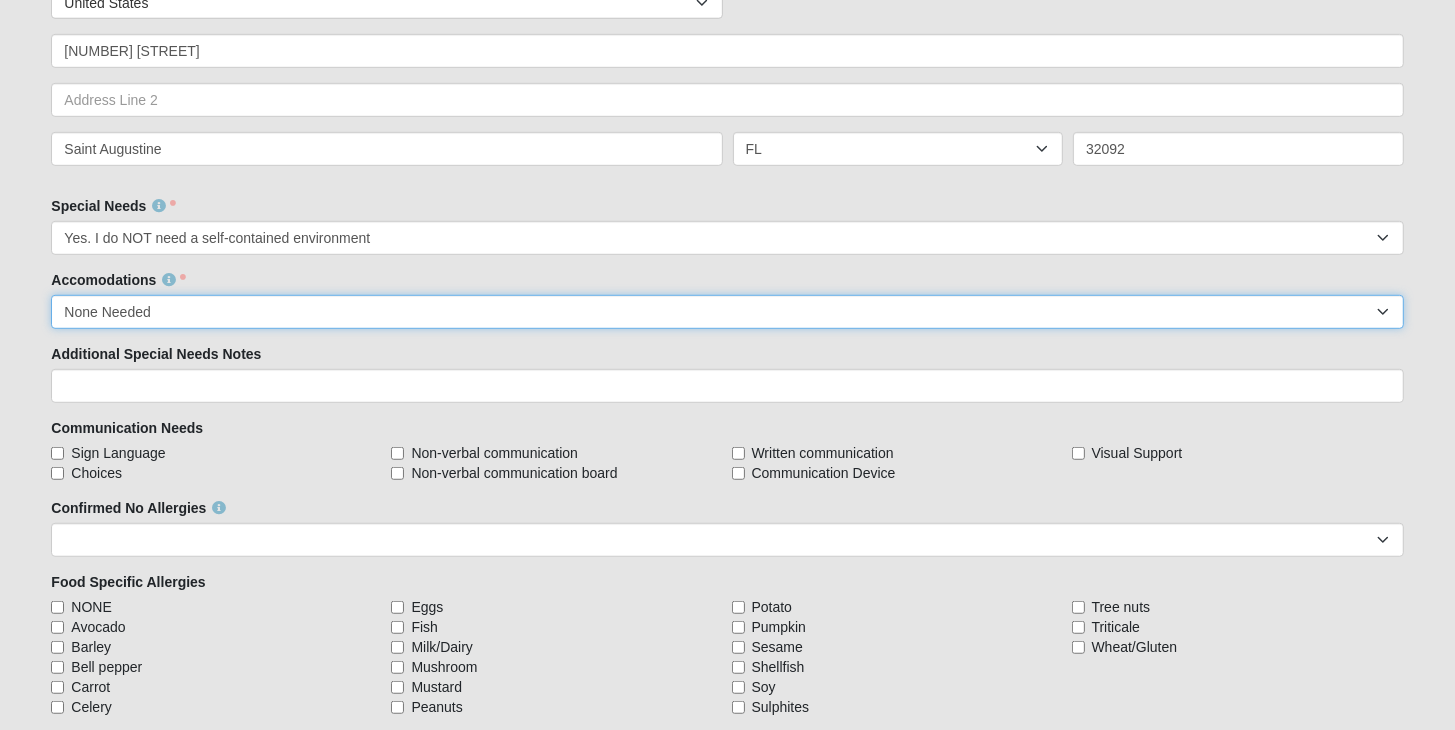 scroll, scrollTop: 1300, scrollLeft: 0, axis: vertical 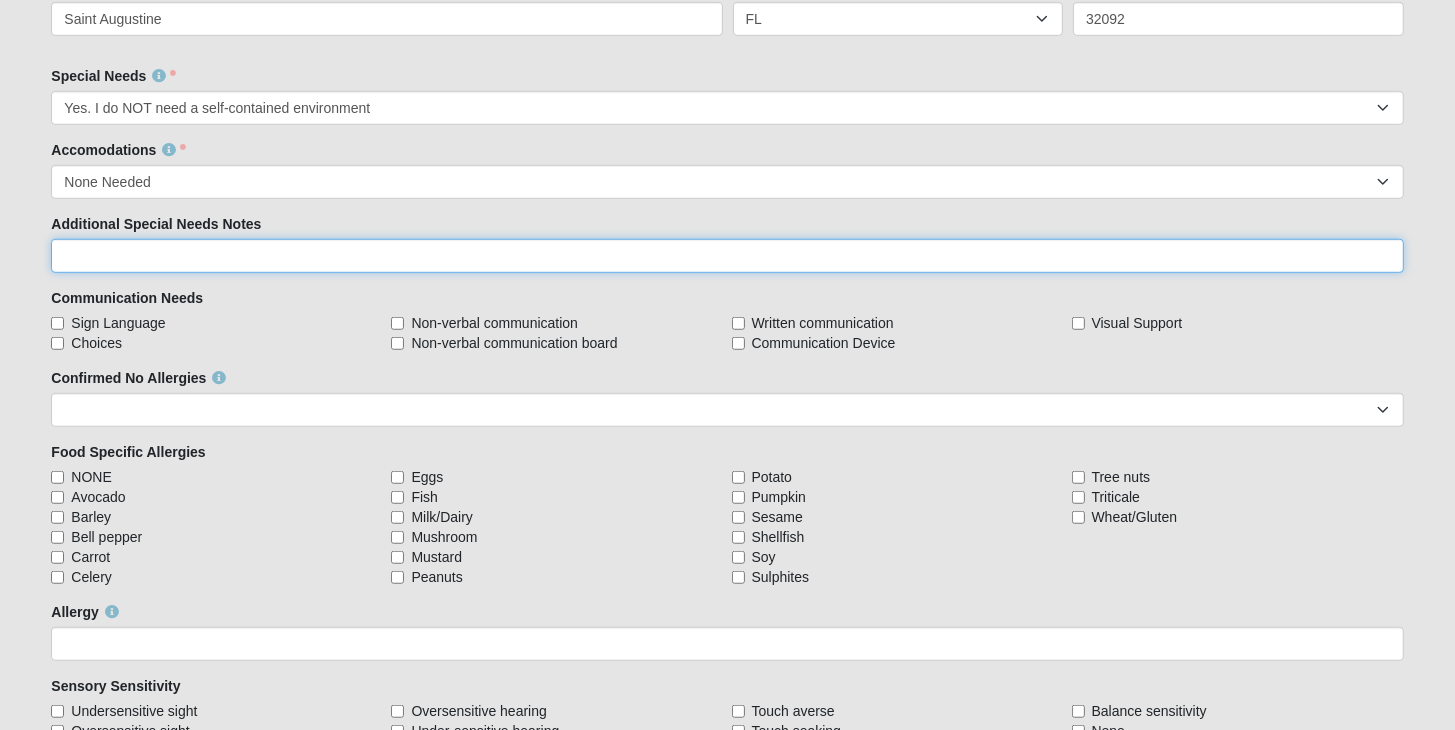 click on "Additional Special Needs Notes" at bounding box center [727, 256] 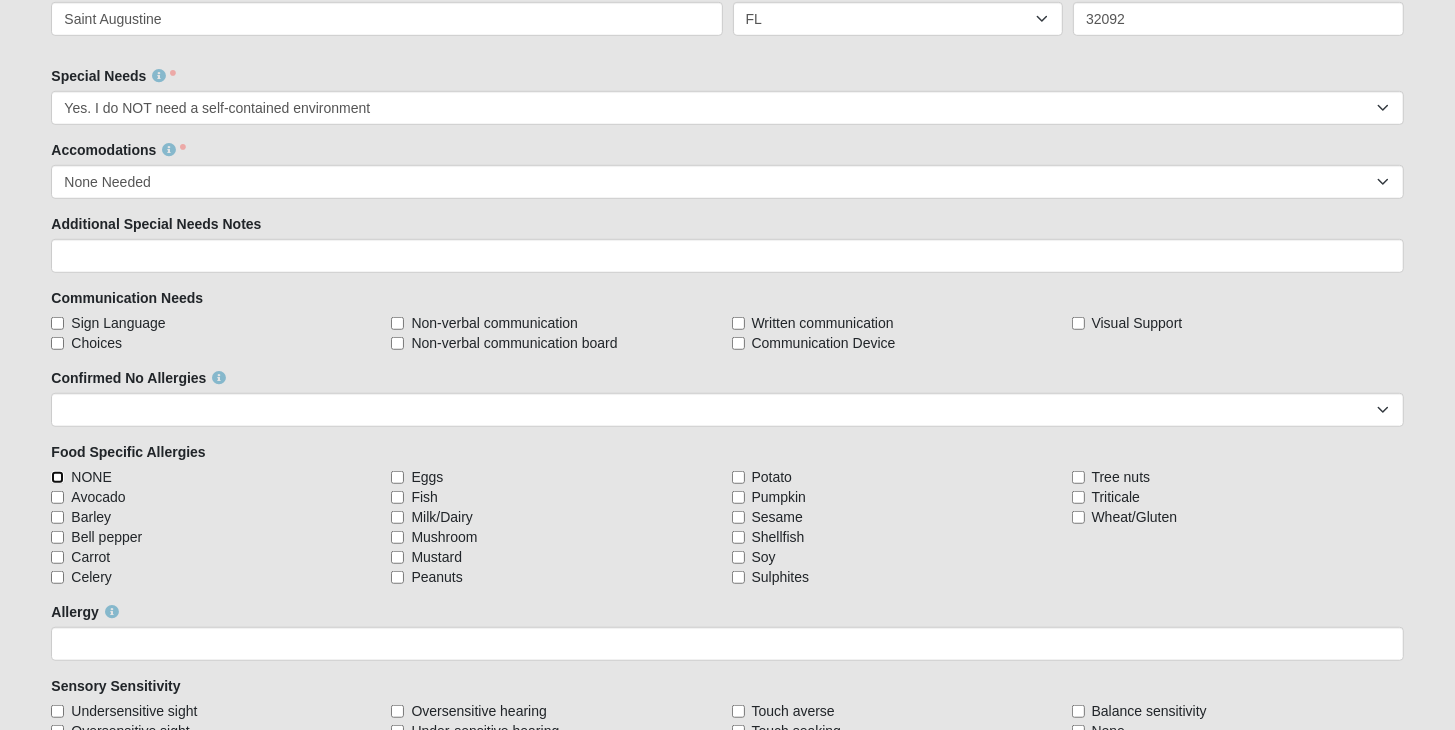 click on "NONE" at bounding box center [57, 477] 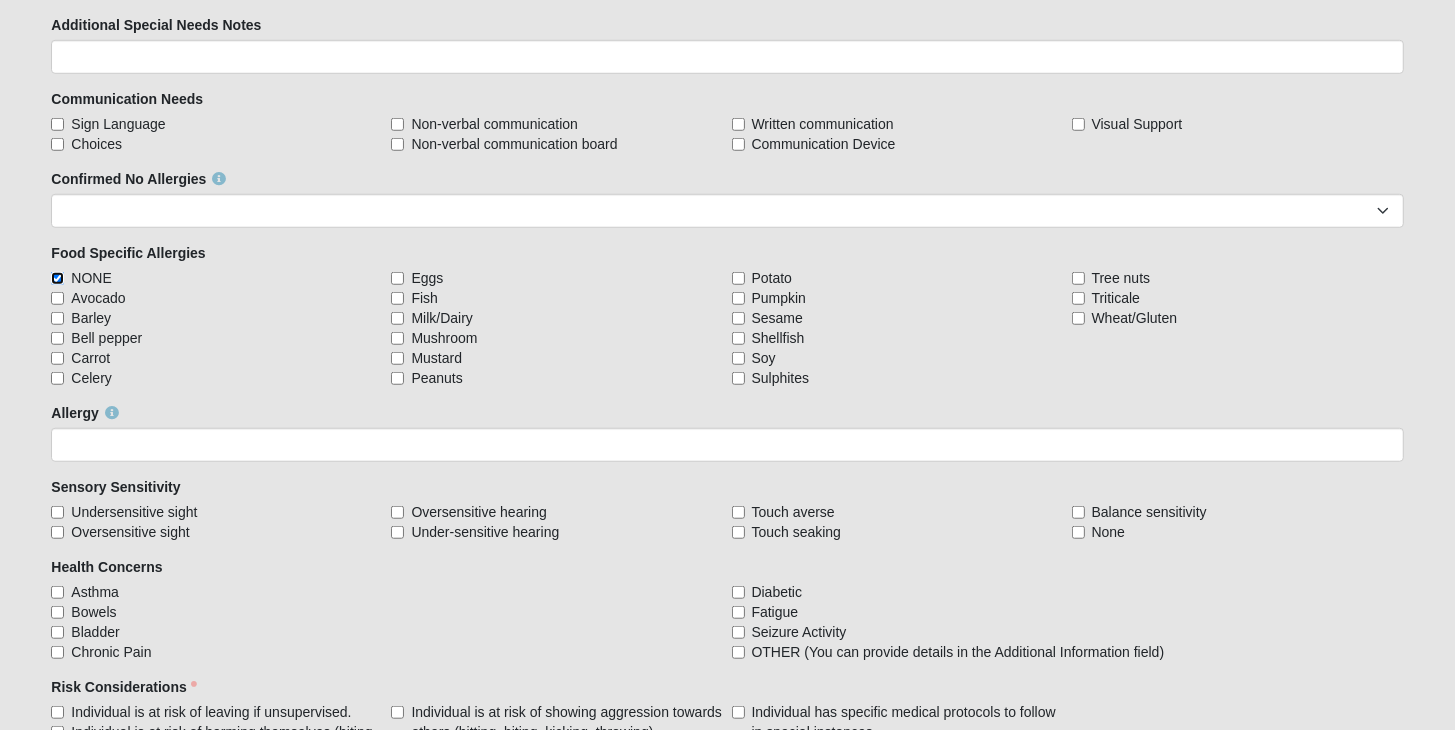 scroll, scrollTop: 1500, scrollLeft: 0, axis: vertical 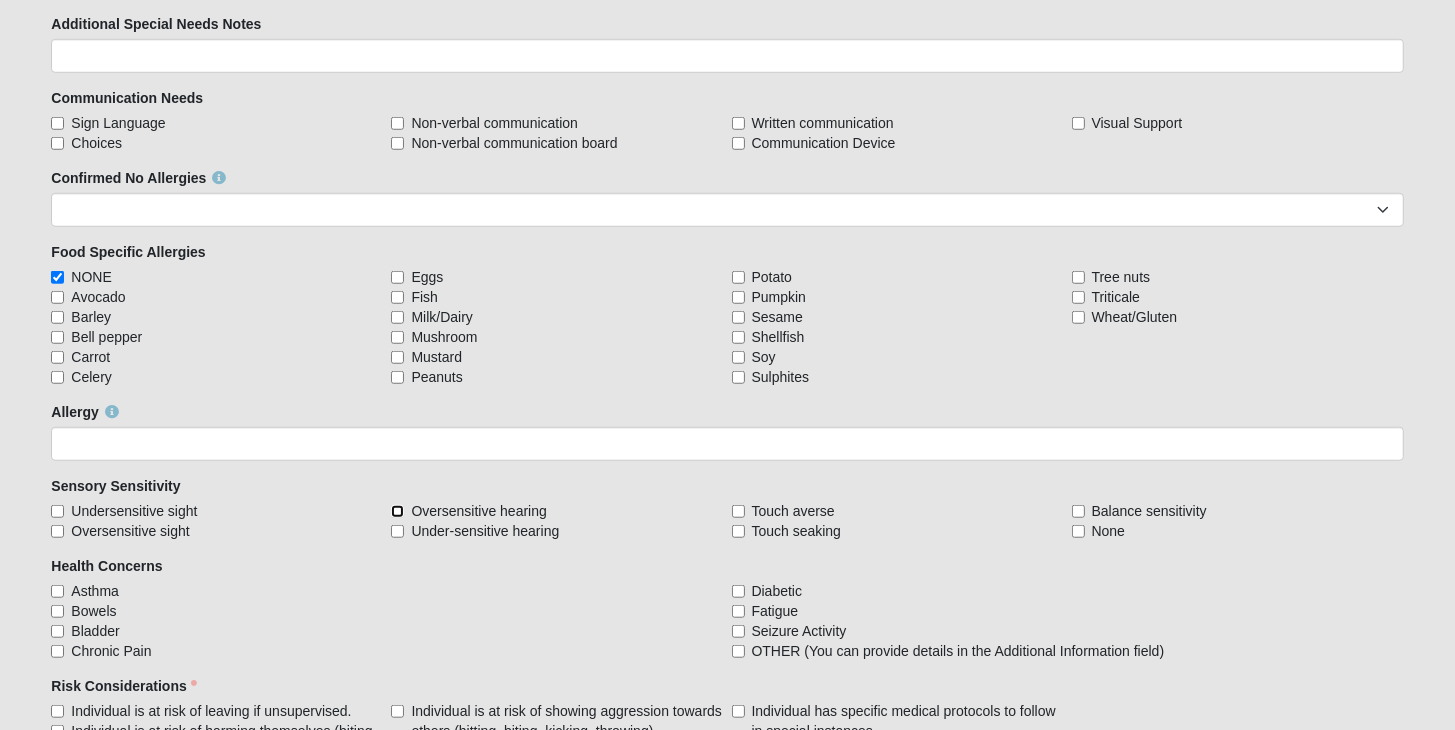 click on "Oversensitive hearing" at bounding box center (397, 511) 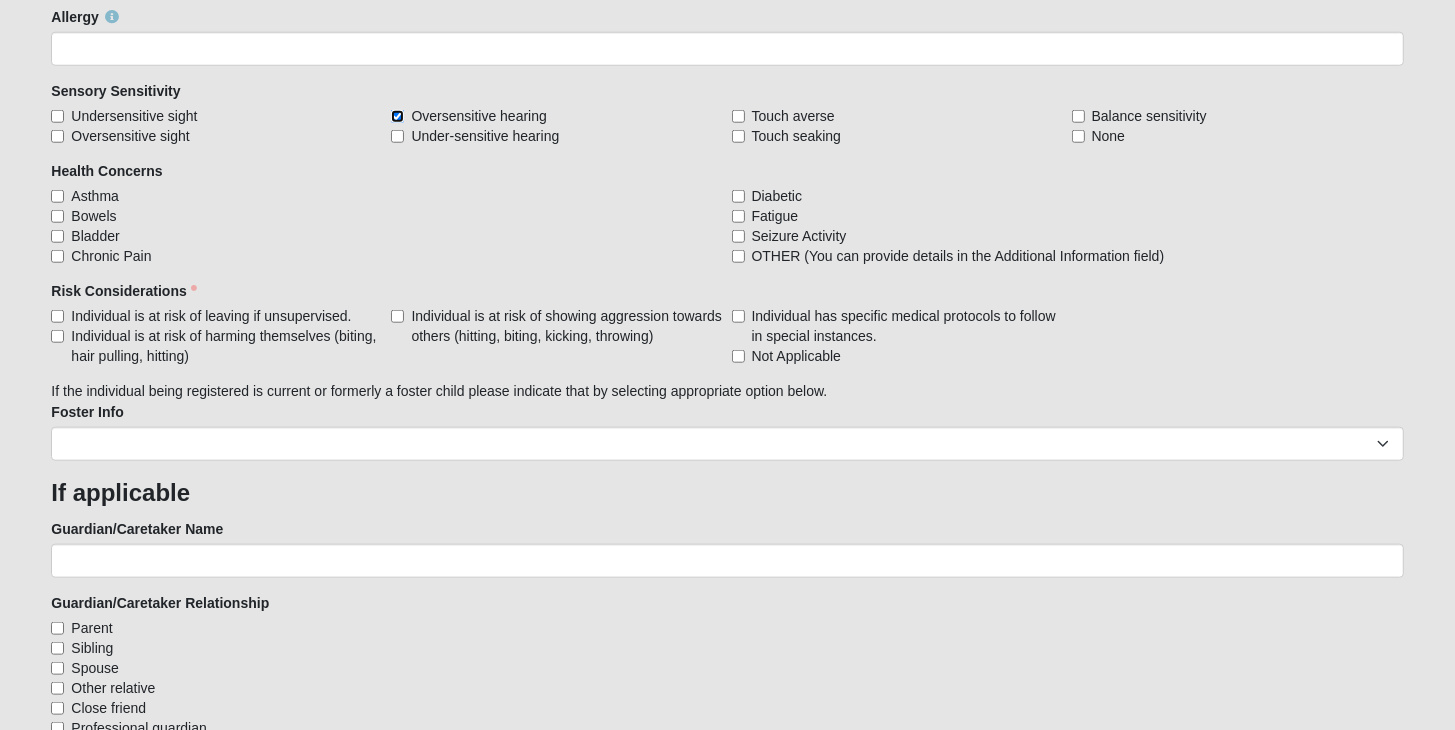scroll, scrollTop: 1900, scrollLeft: 0, axis: vertical 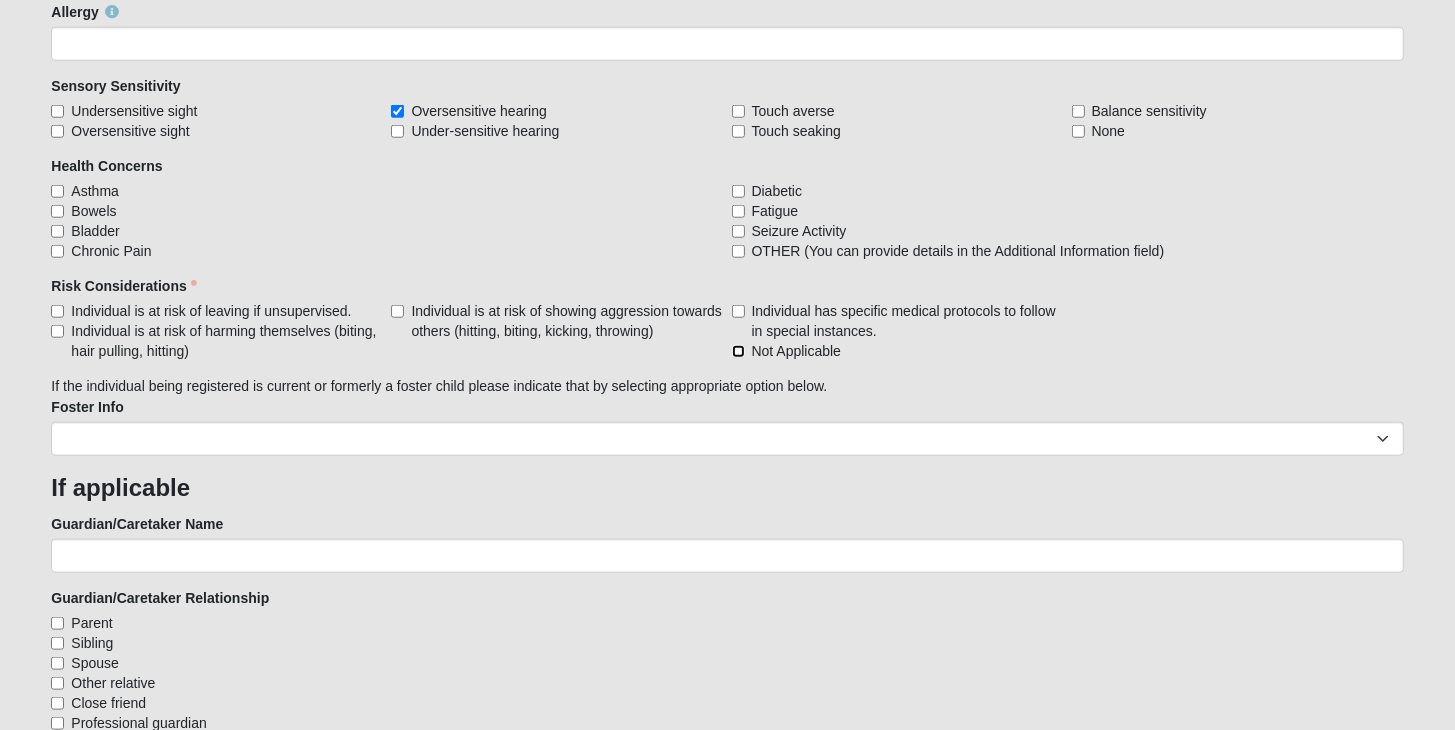 click on "Not Applicable" at bounding box center [738, 351] 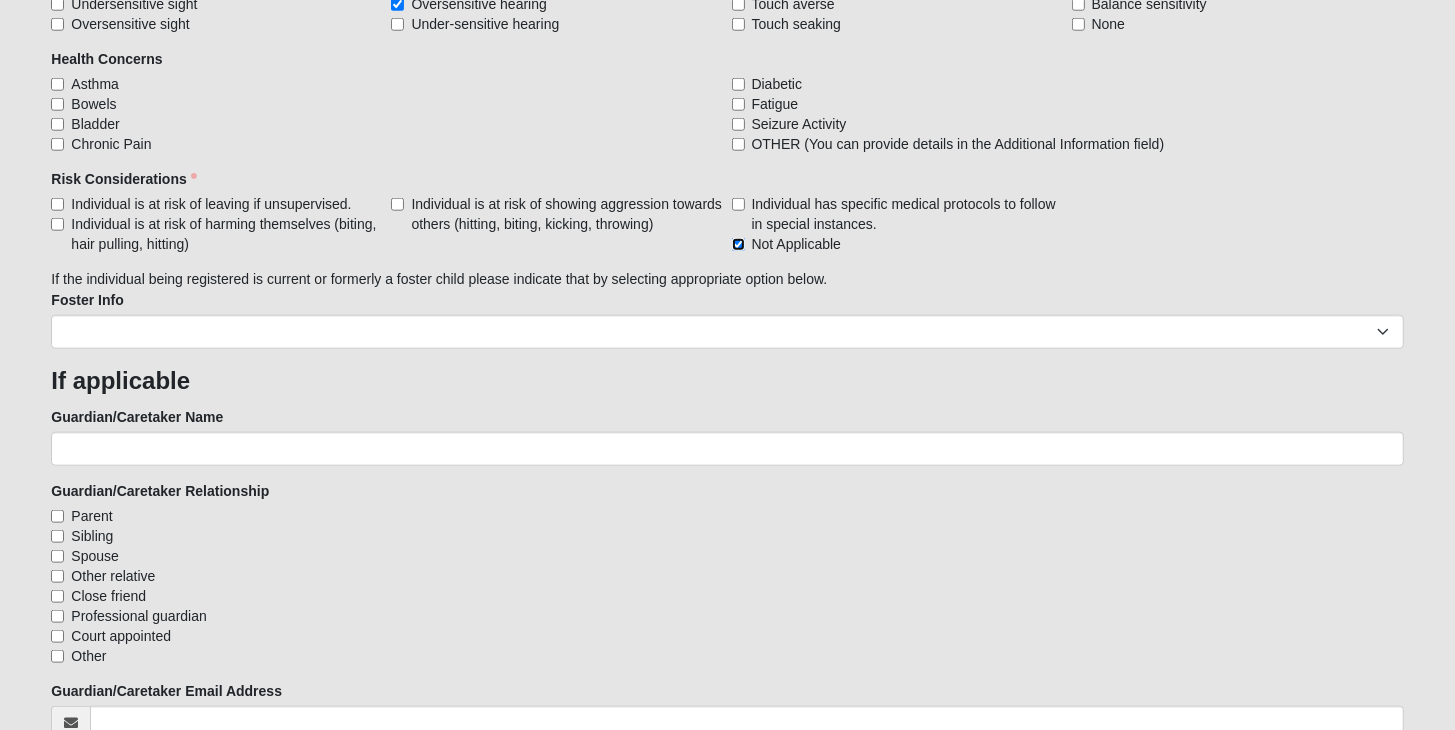 scroll, scrollTop: 2100, scrollLeft: 0, axis: vertical 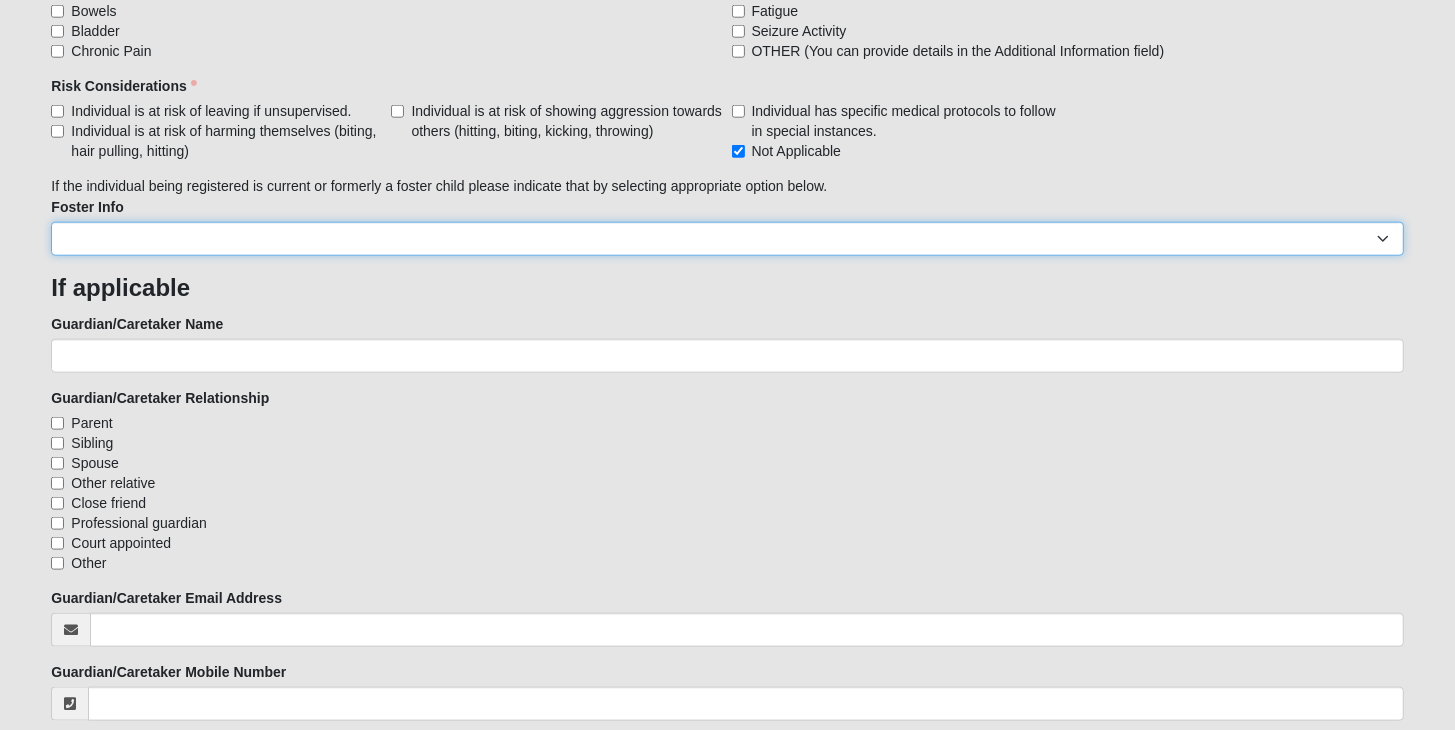 click on "Current Foster Child
Current Foster Parent
Former Foster Child
Former Foster Parent" at bounding box center [727, 239] 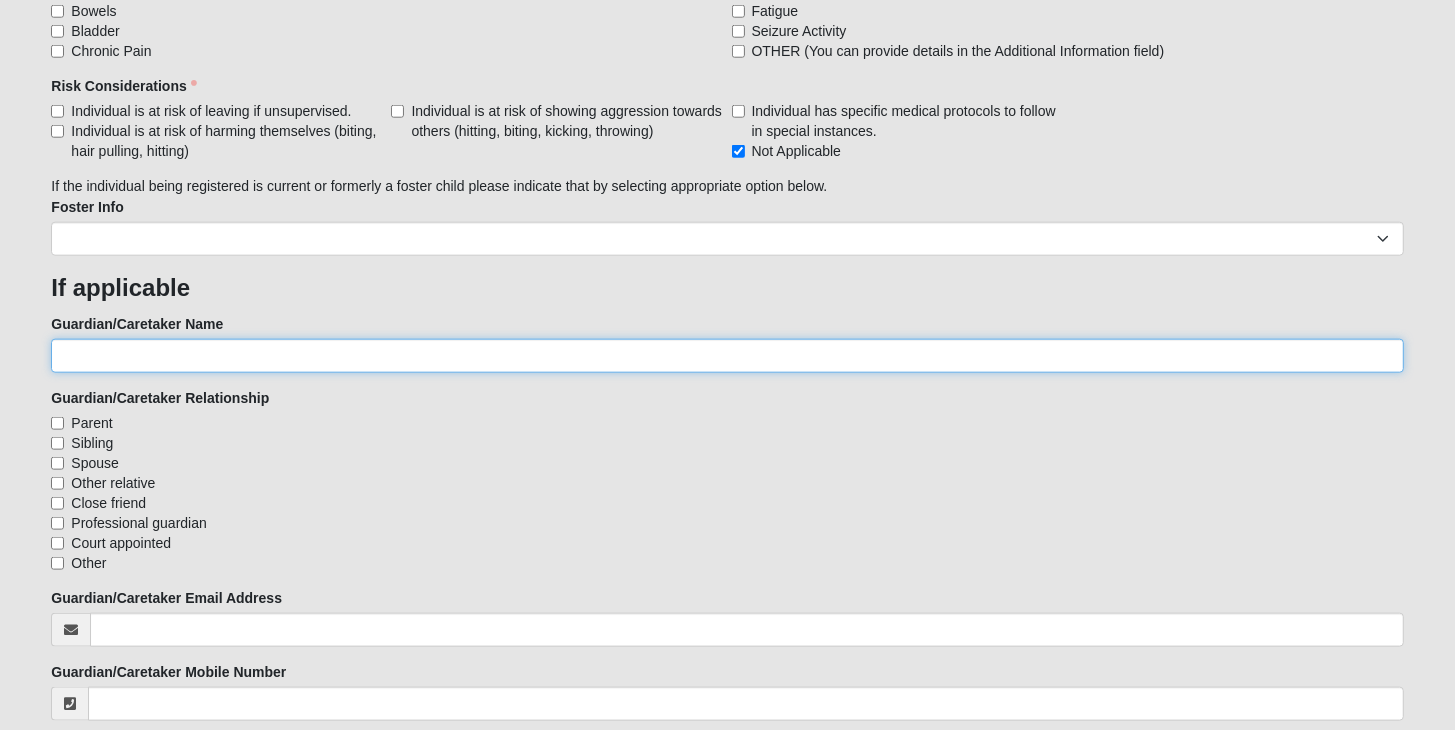 click on "Guardian/Caretaker Name" at bounding box center (727, 356) 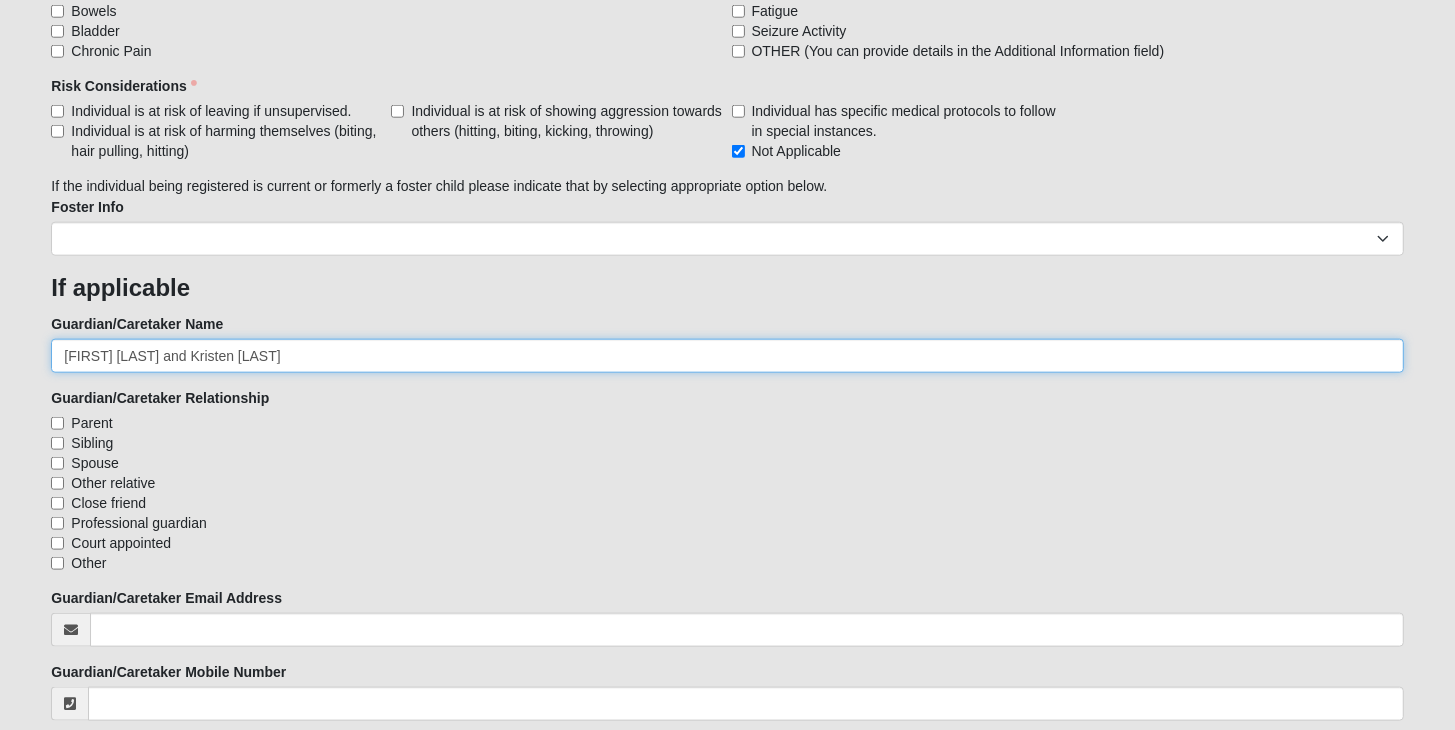 type on "[FIRST] [LAST] and Kristen [LAST]" 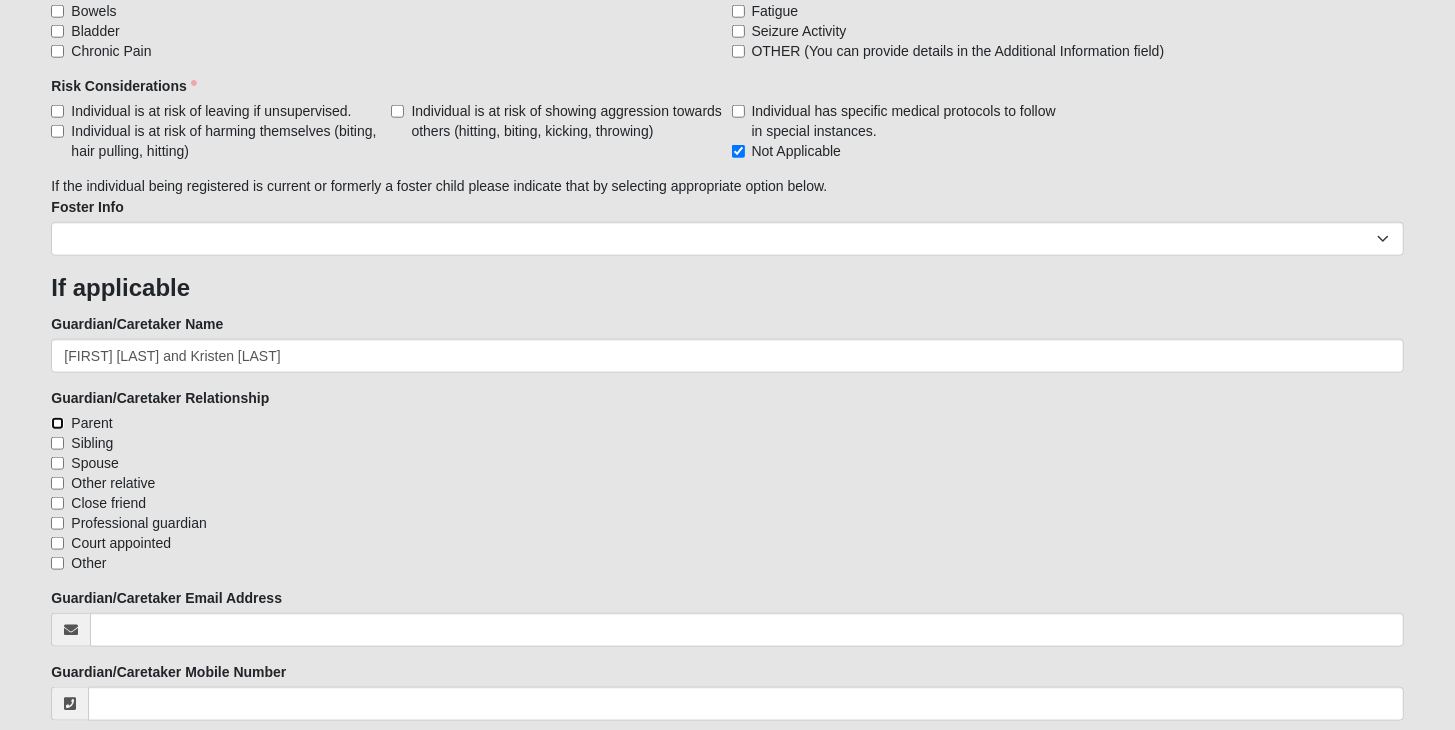 click on "Parent" at bounding box center [57, 423] 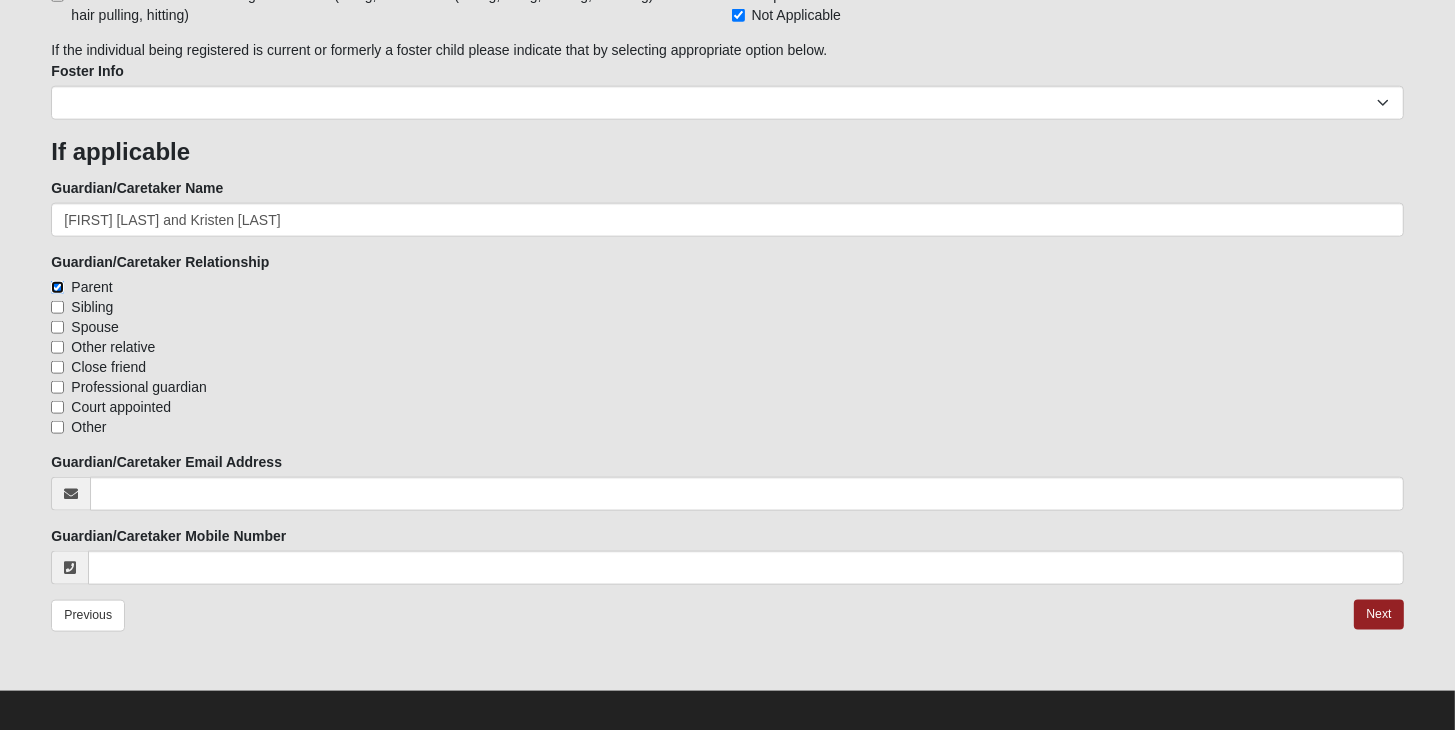 scroll, scrollTop: 2246, scrollLeft: 0, axis: vertical 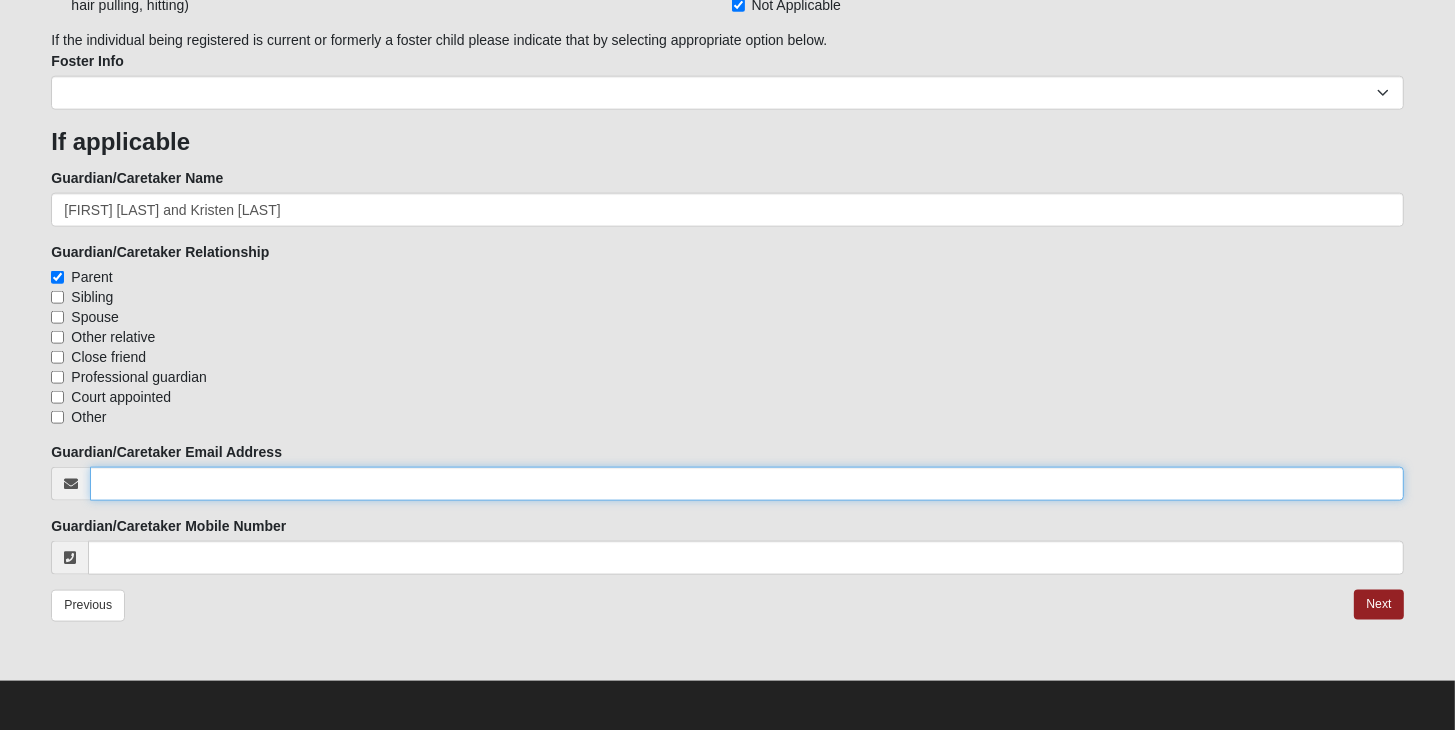 click on "Guardian/Caretaker Email Address" at bounding box center (746, 484) 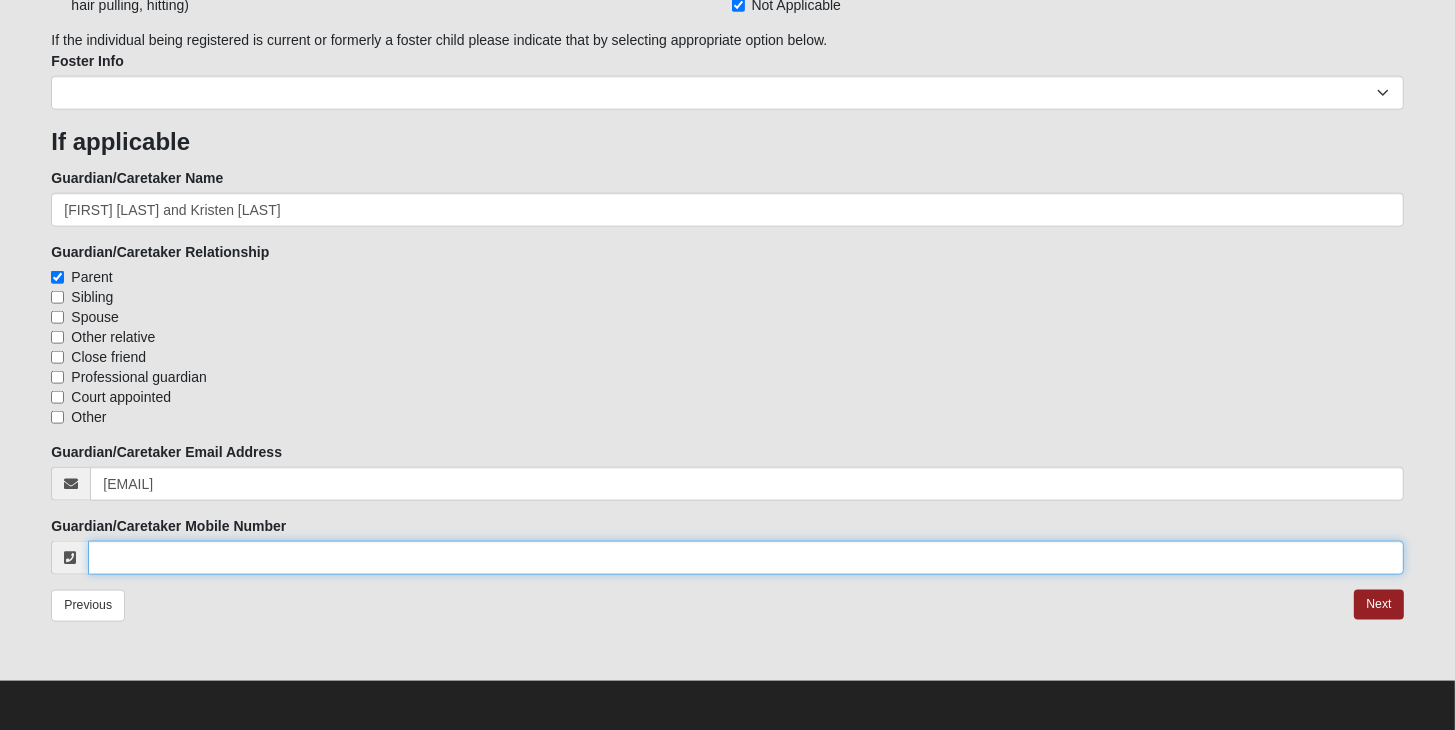 click on "Guardian/Caretaker Mobile Number" at bounding box center (745, 558) 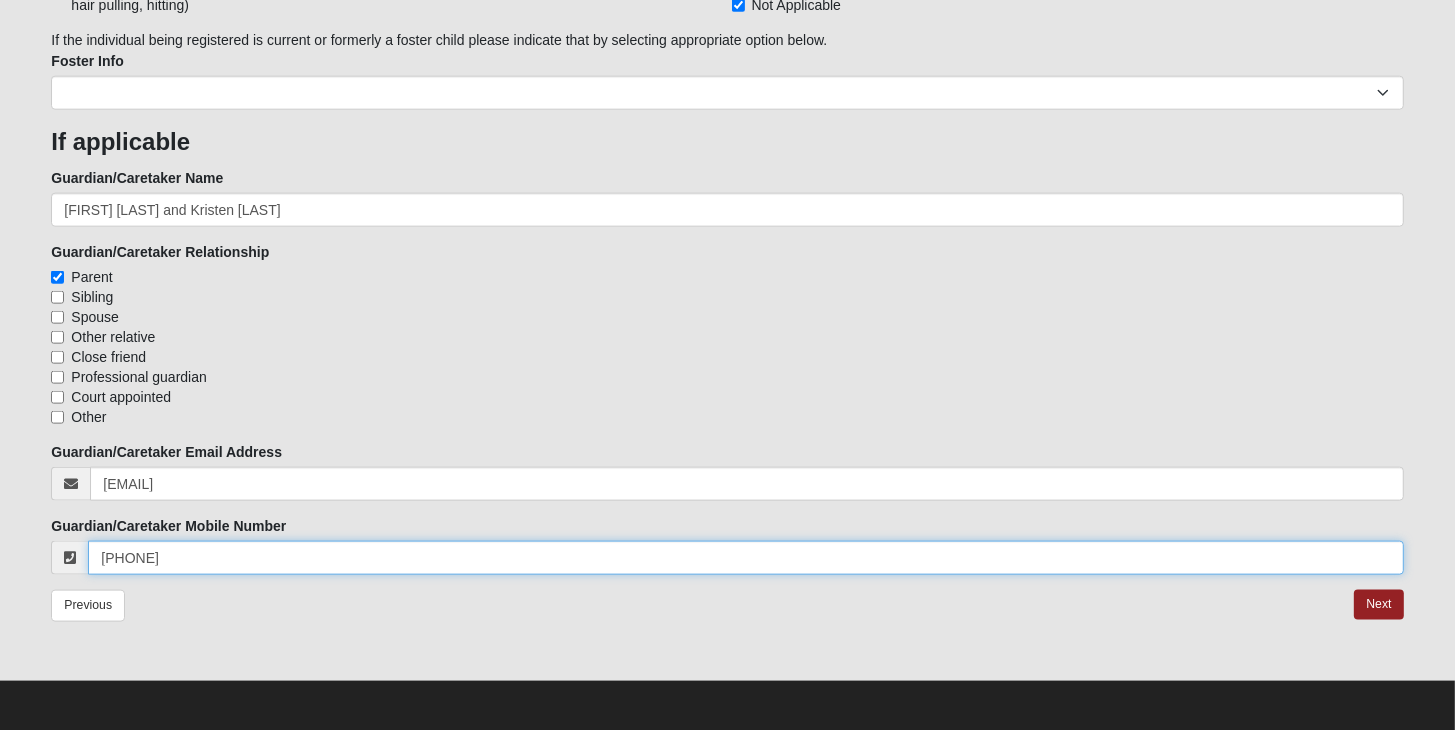 type on "([PHONE])" 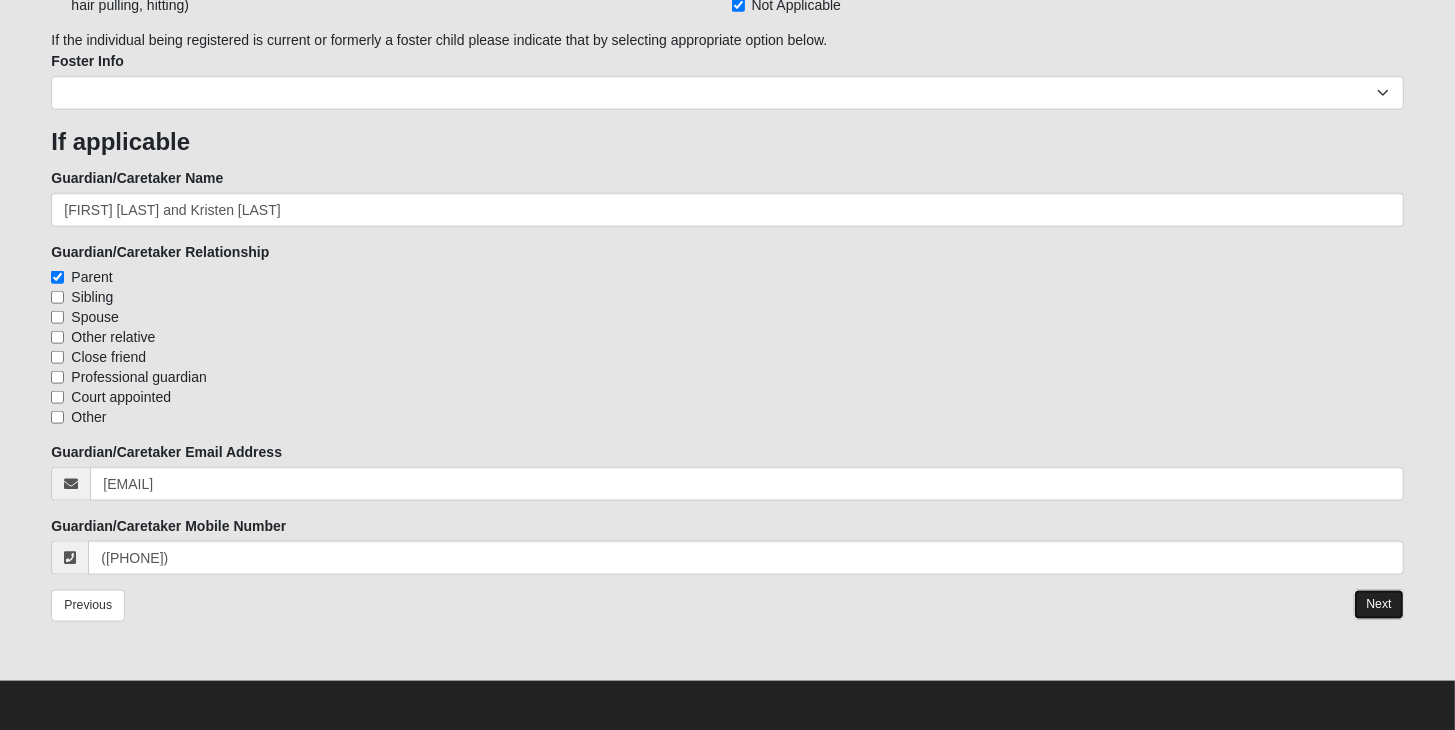 click on "Next" at bounding box center (1378, 604) 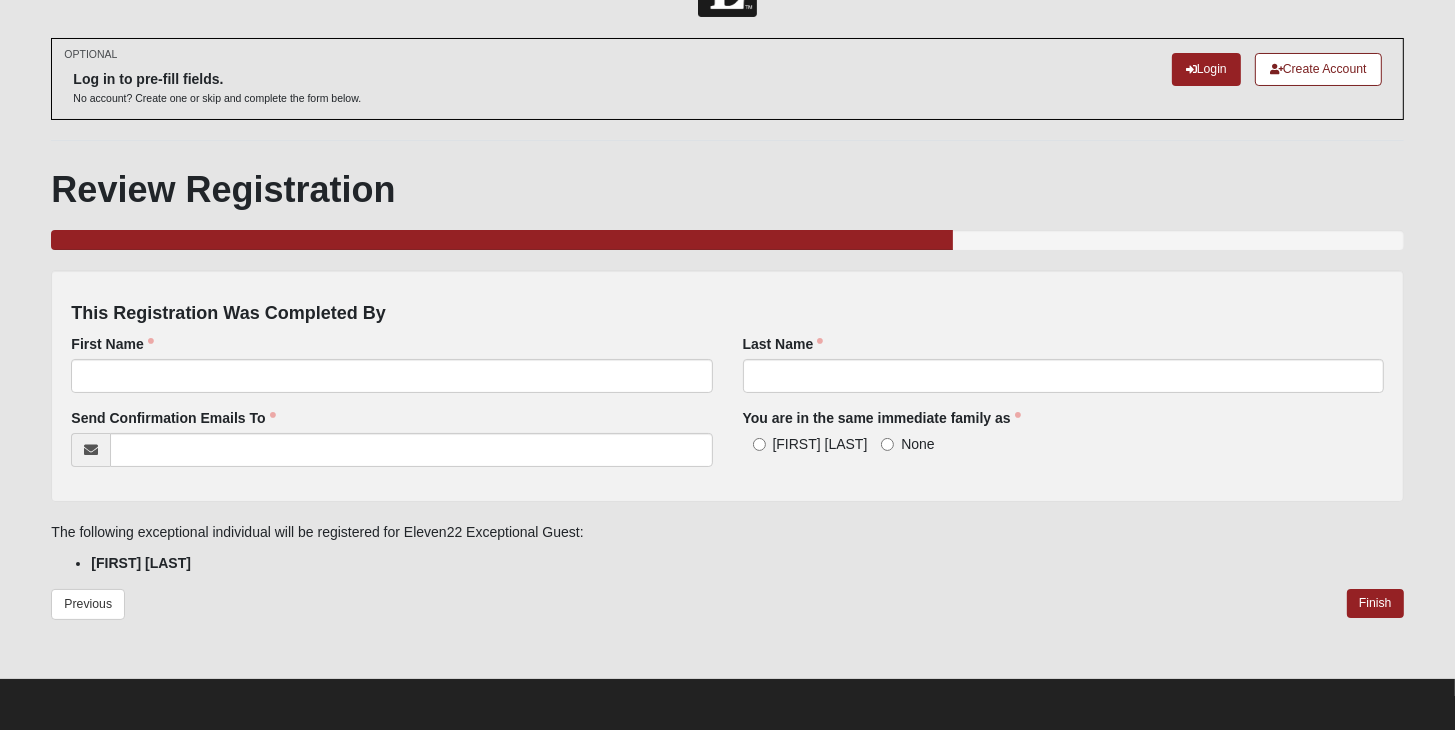 scroll, scrollTop: 0, scrollLeft: 0, axis: both 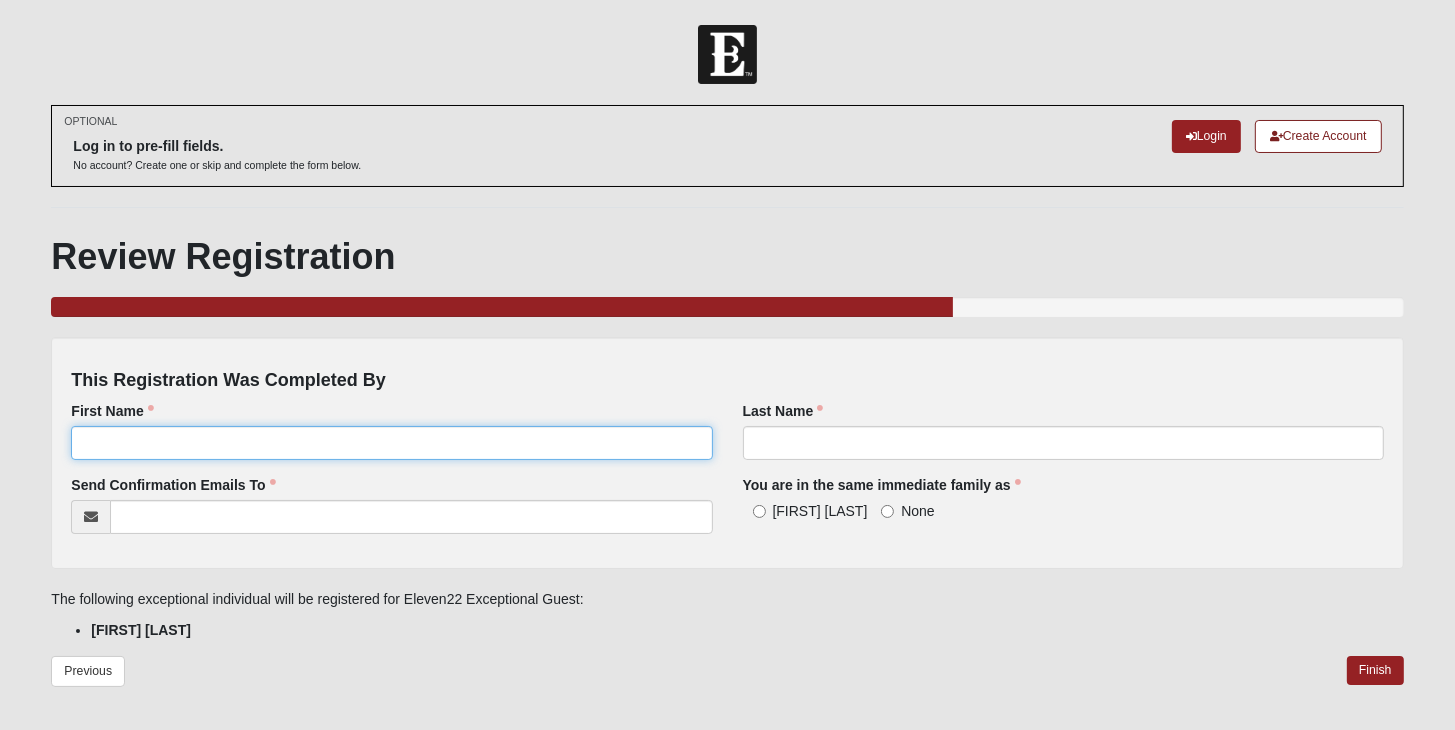 click on "First Name" at bounding box center [391, 443] 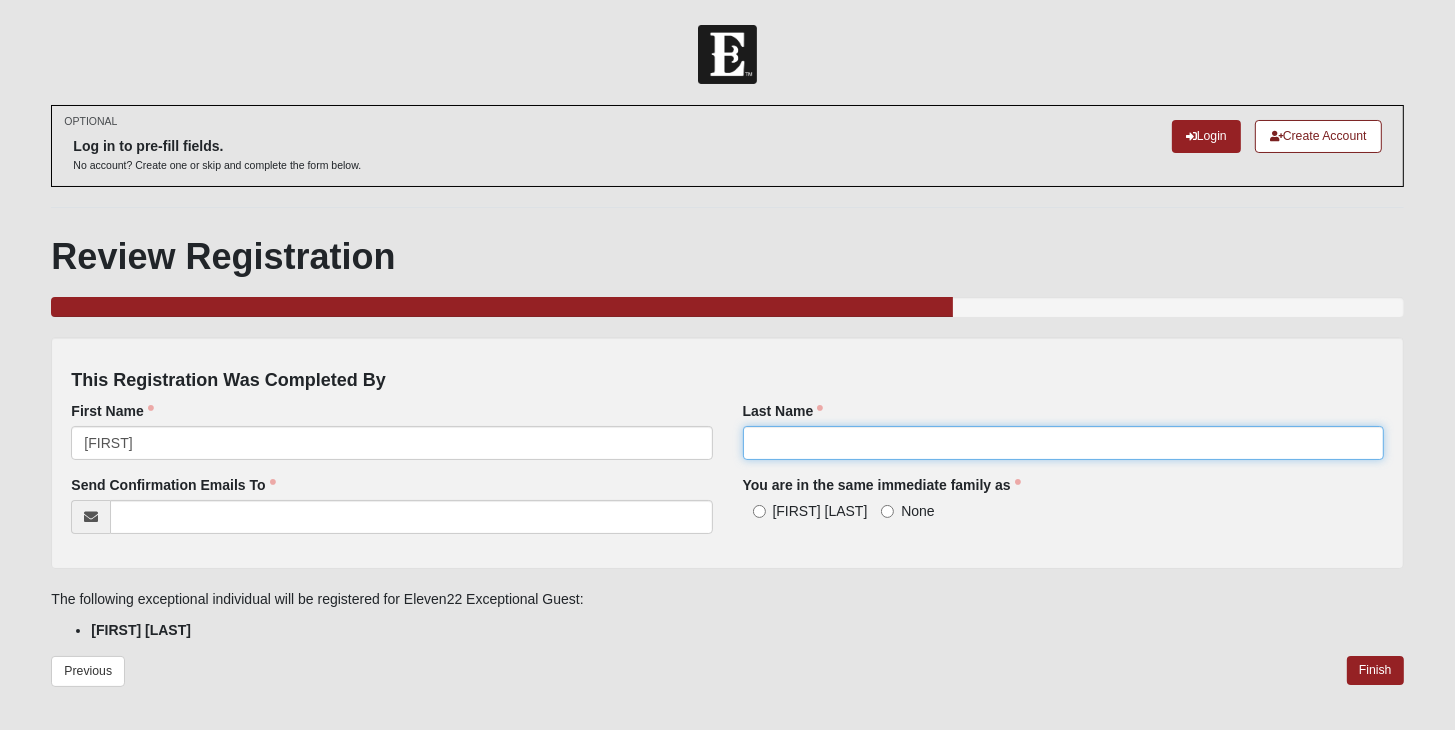 type on "[LAST]" 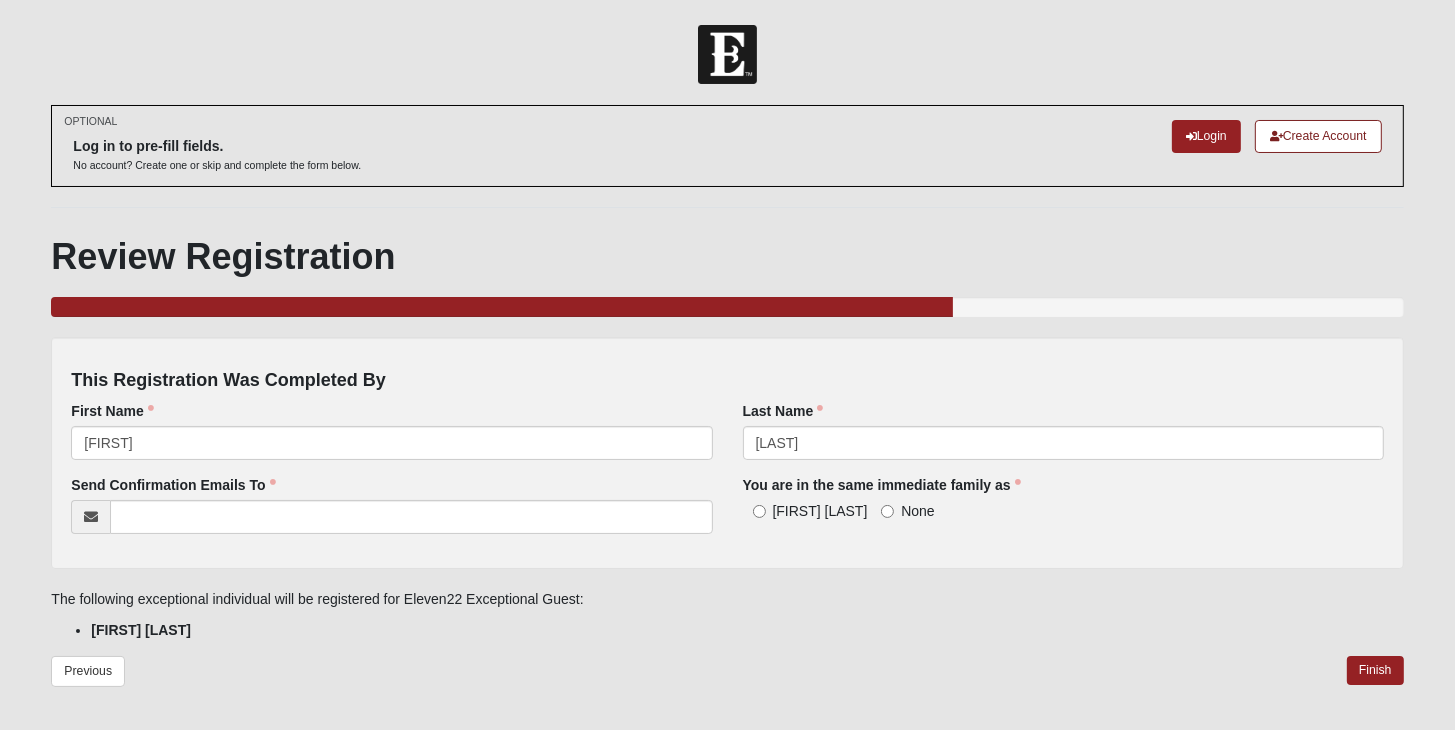 type on "[EMAIL]" 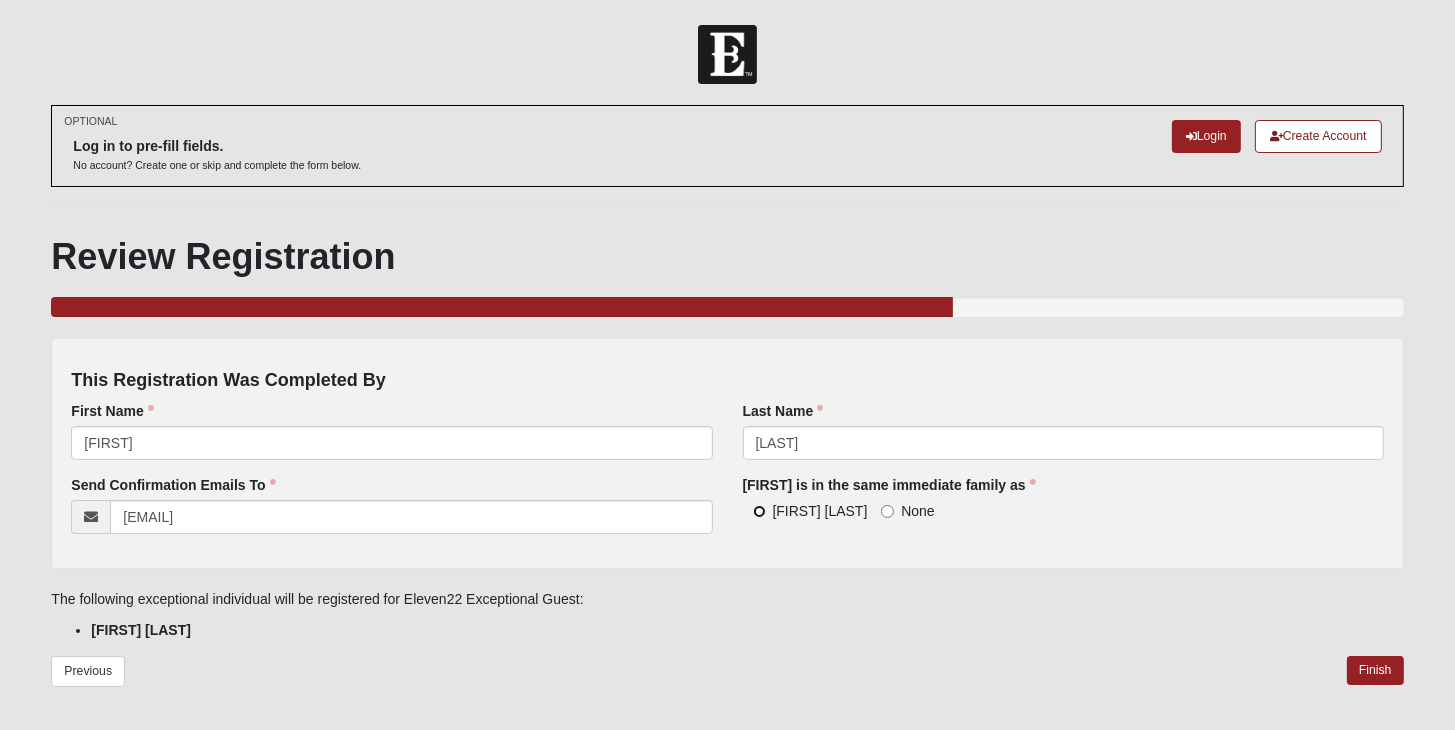 click on "[FIRST] [LAST]" at bounding box center (759, 511) 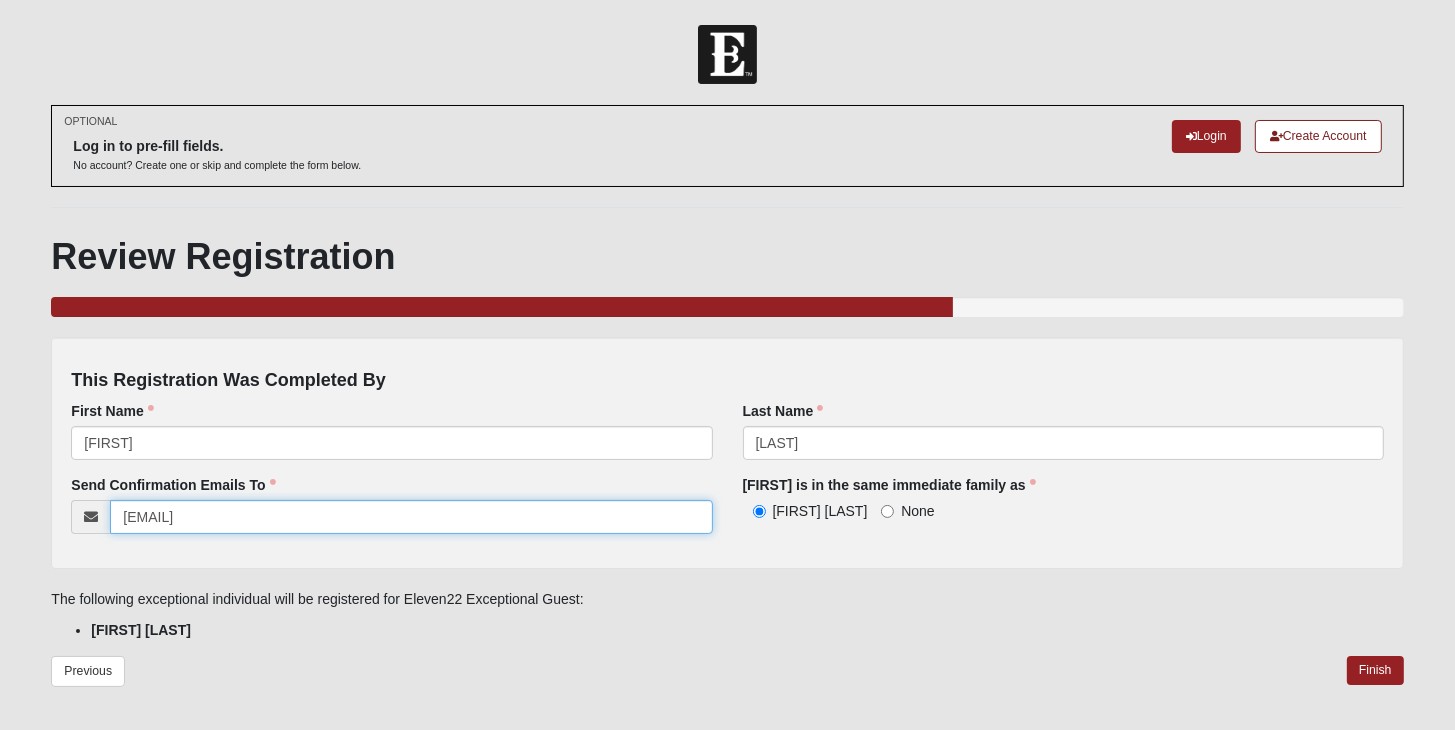 click on "[EMAIL]" at bounding box center (411, 517) 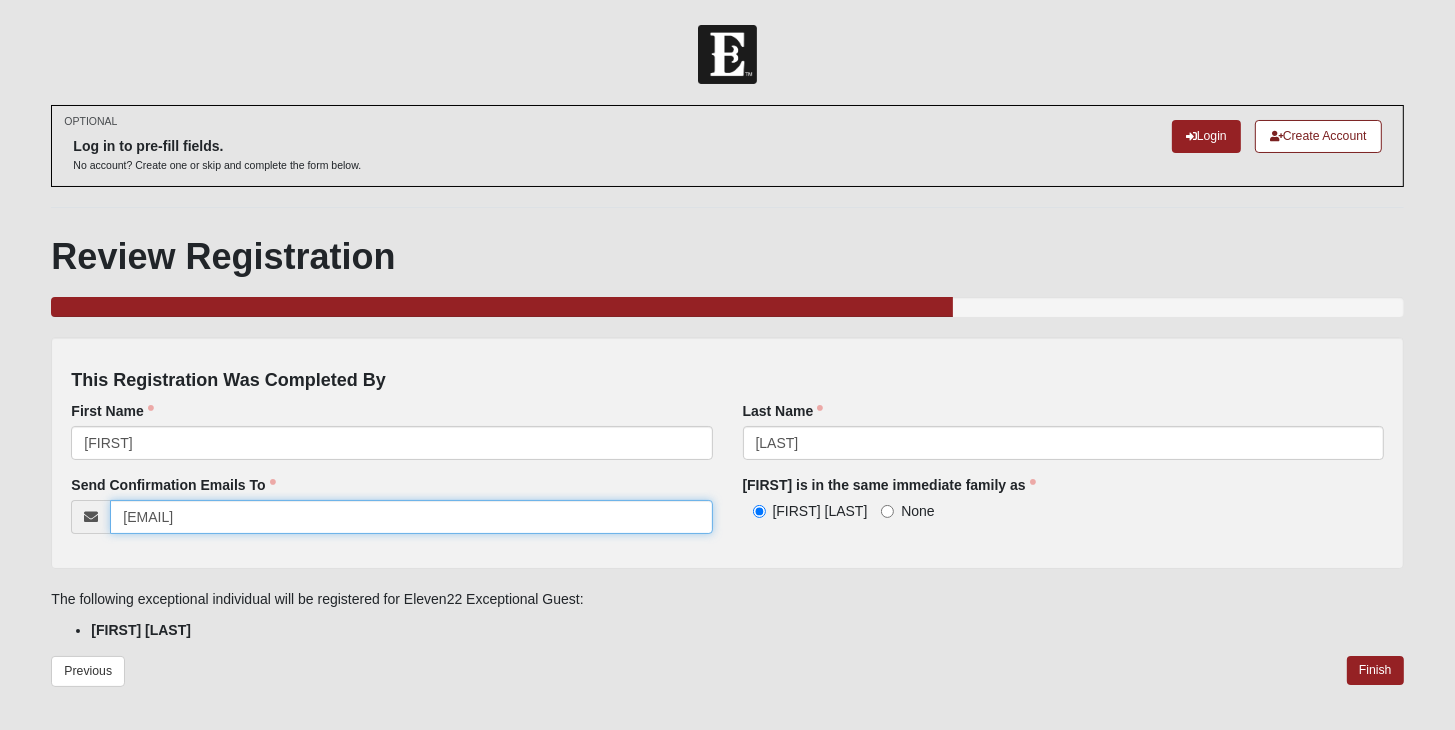 type on "[EMAIL]" 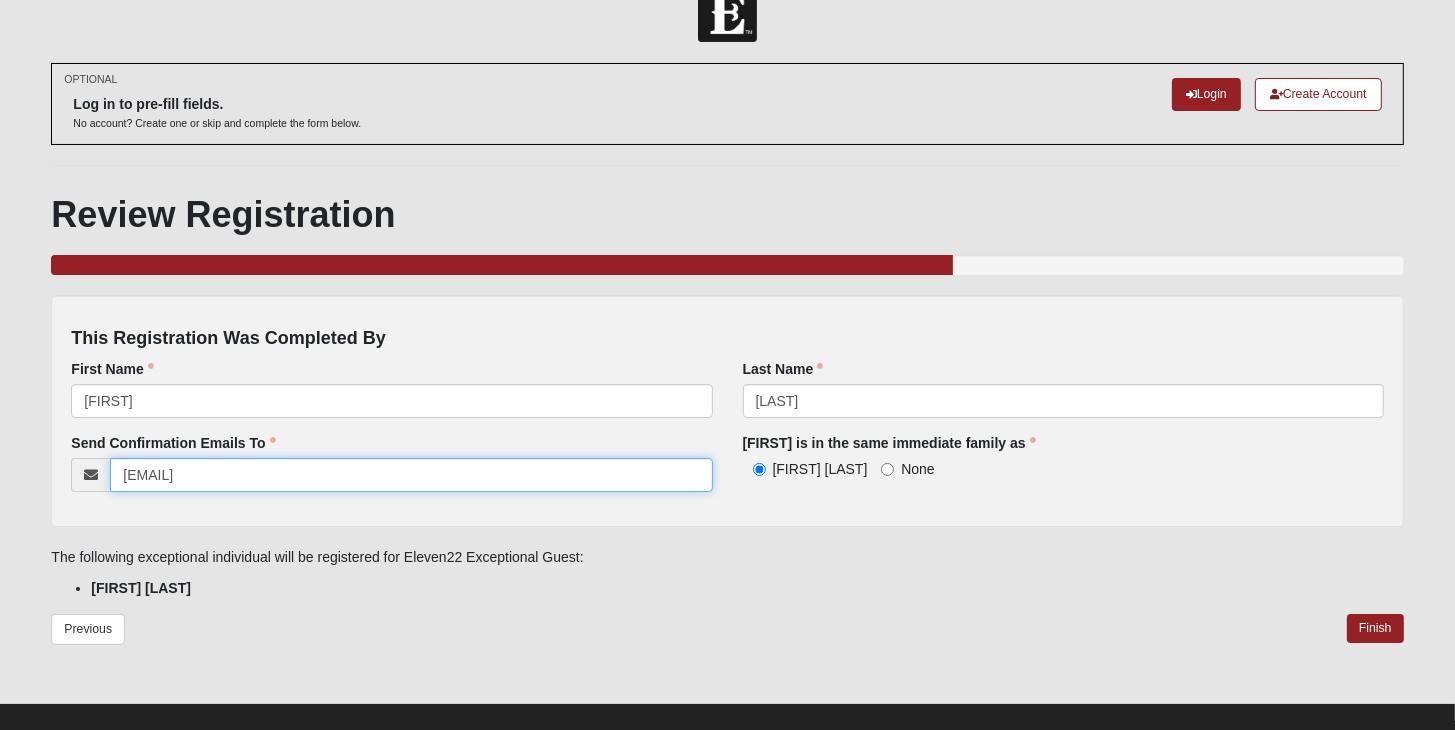 scroll, scrollTop: 65, scrollLeft: 0, axis: vertical 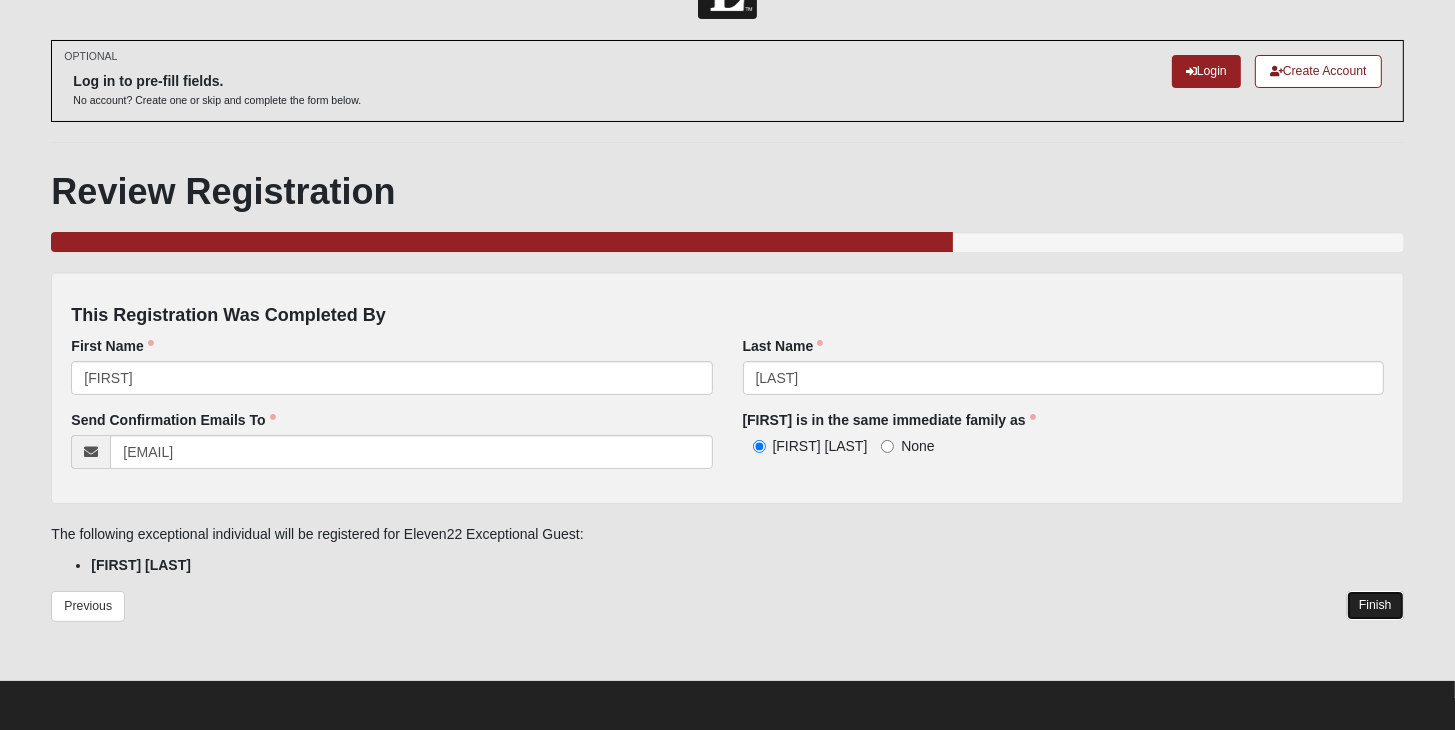 click on "Finish" at bounding box center (1375, 605) 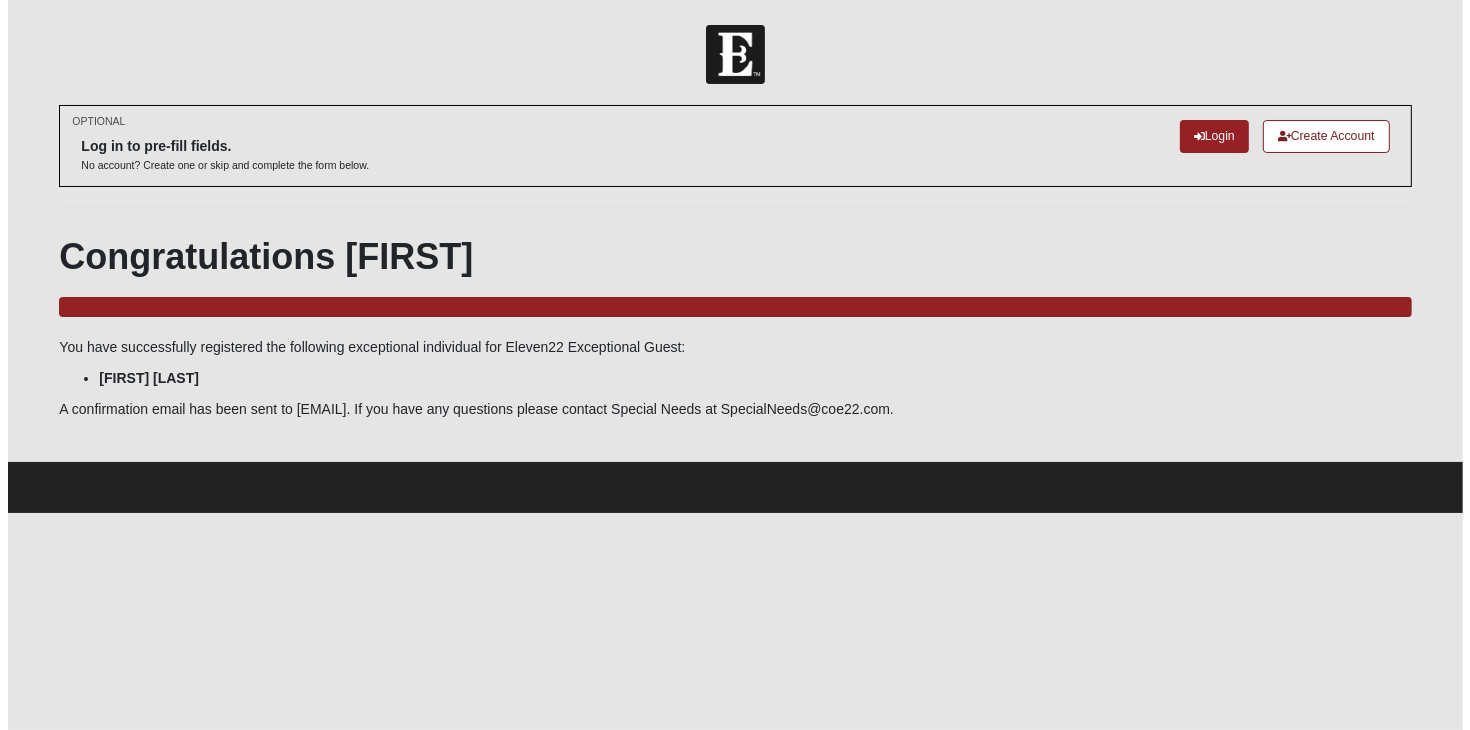 scroll, scrollTop: 0, scrollLeft: 0, axis: both 